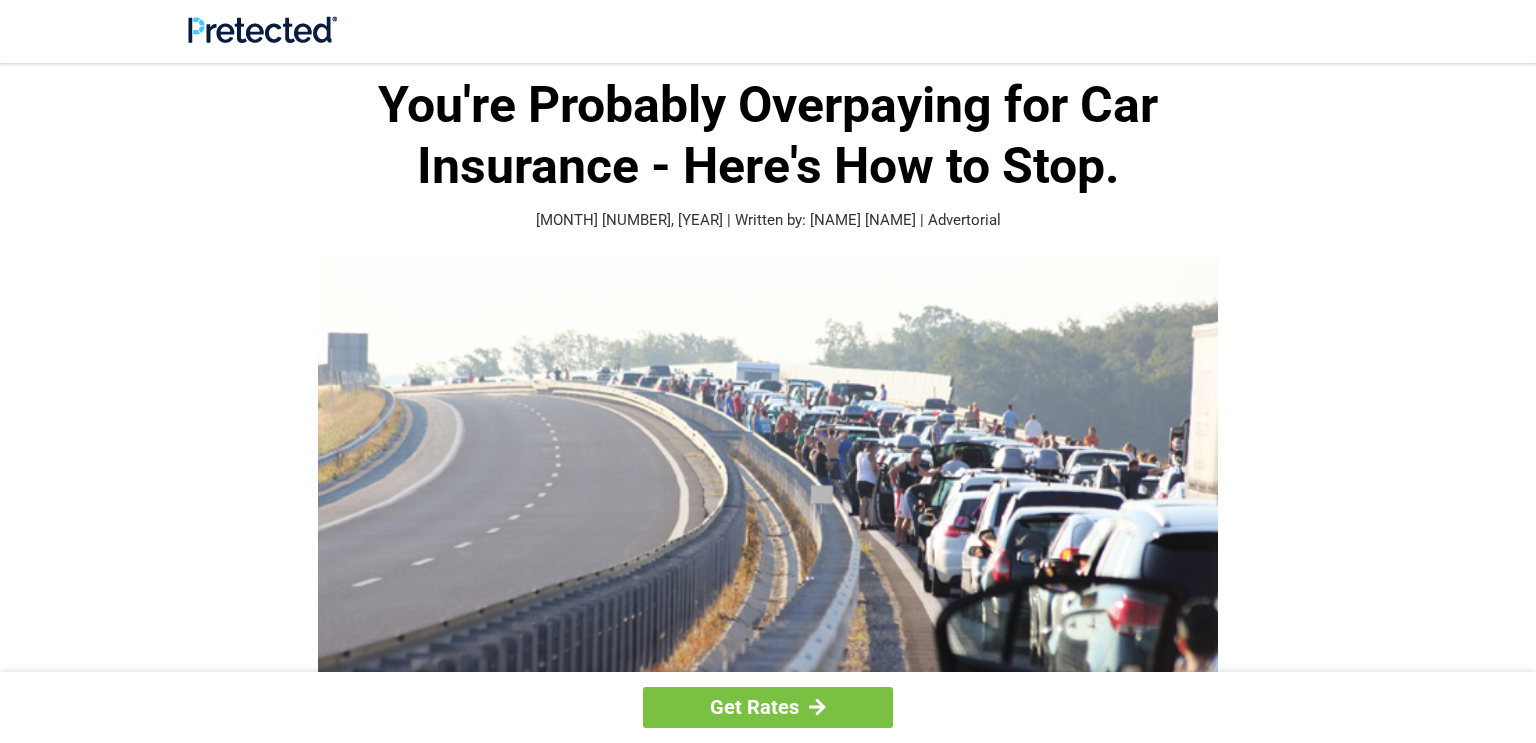 scroll, scrollTop: 0, scrollLeft: 0, axis: both 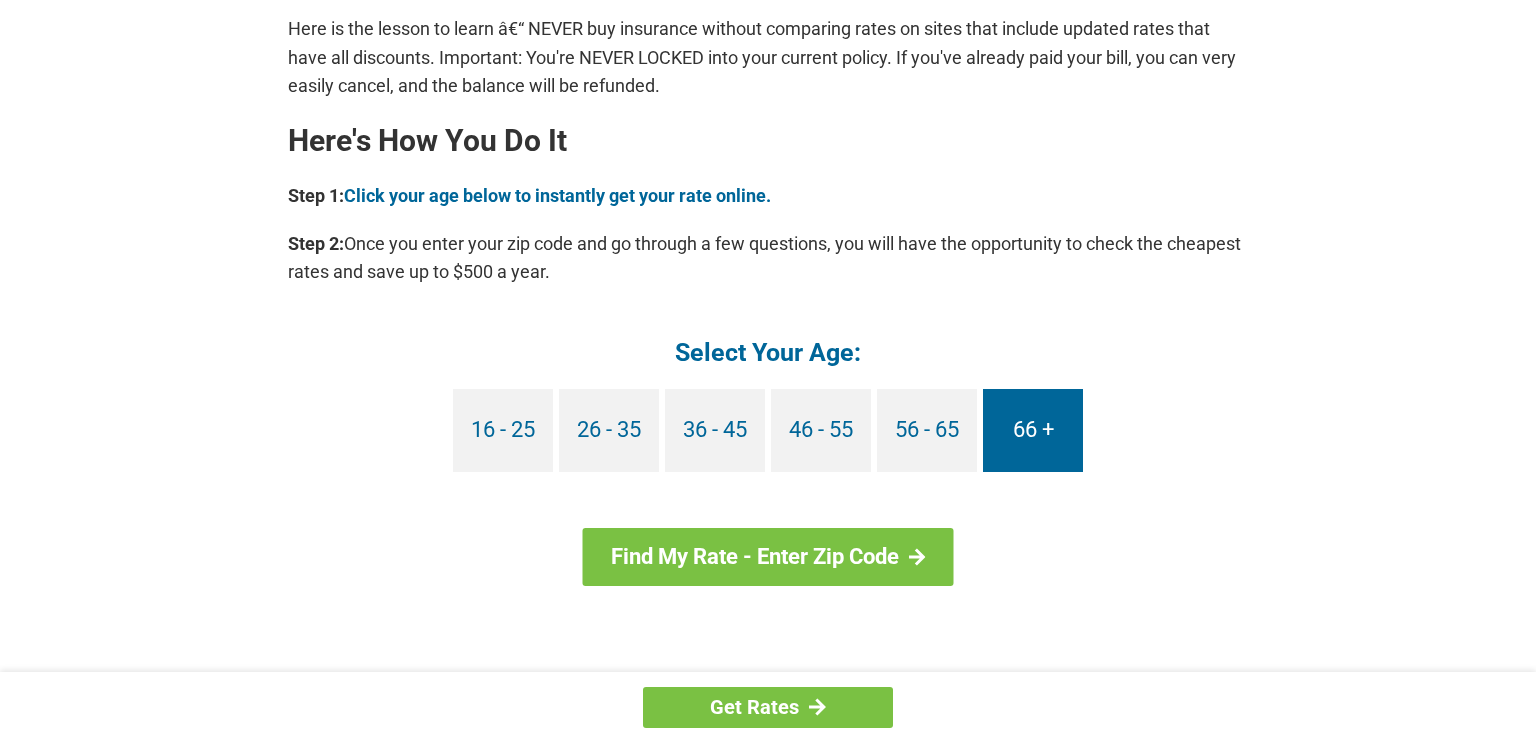 click on "66 +" at bounding box center [1033, 430] 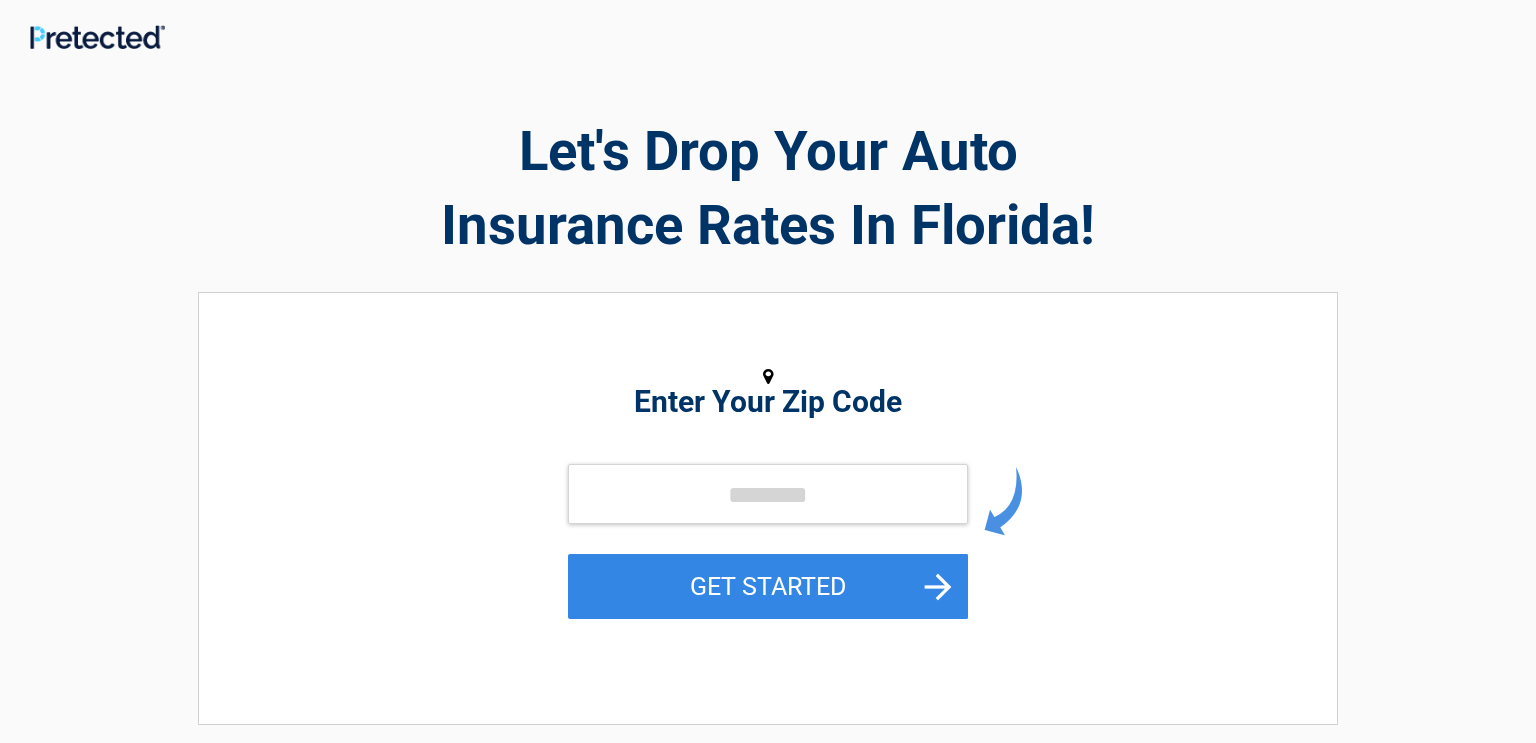 scroll, scrollTop: 0, scrollLeft: 0, axis: both 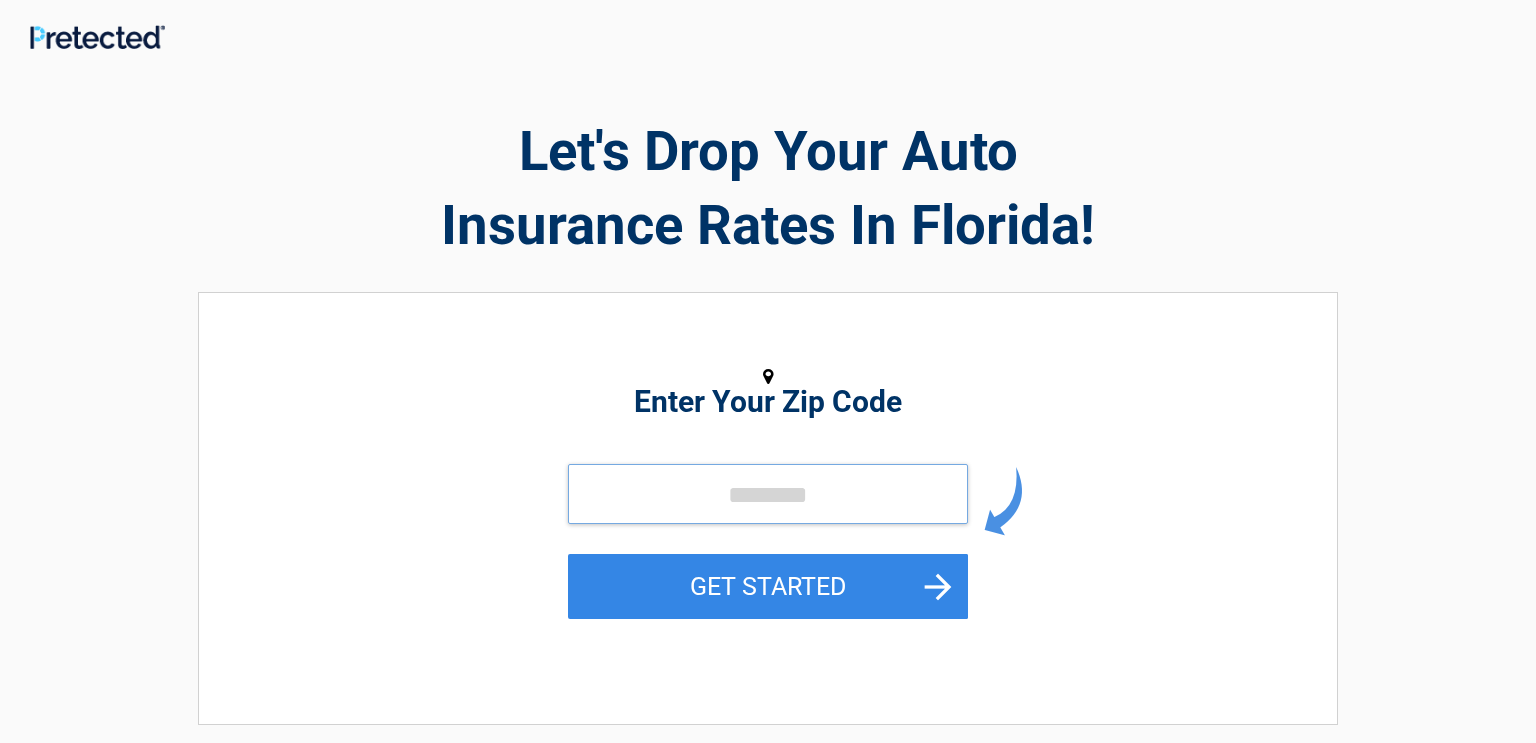 drag, startPoint x: 651, startPoint y: 496, endPoint x: 878, endPoint y: 515, distance: 227.79376 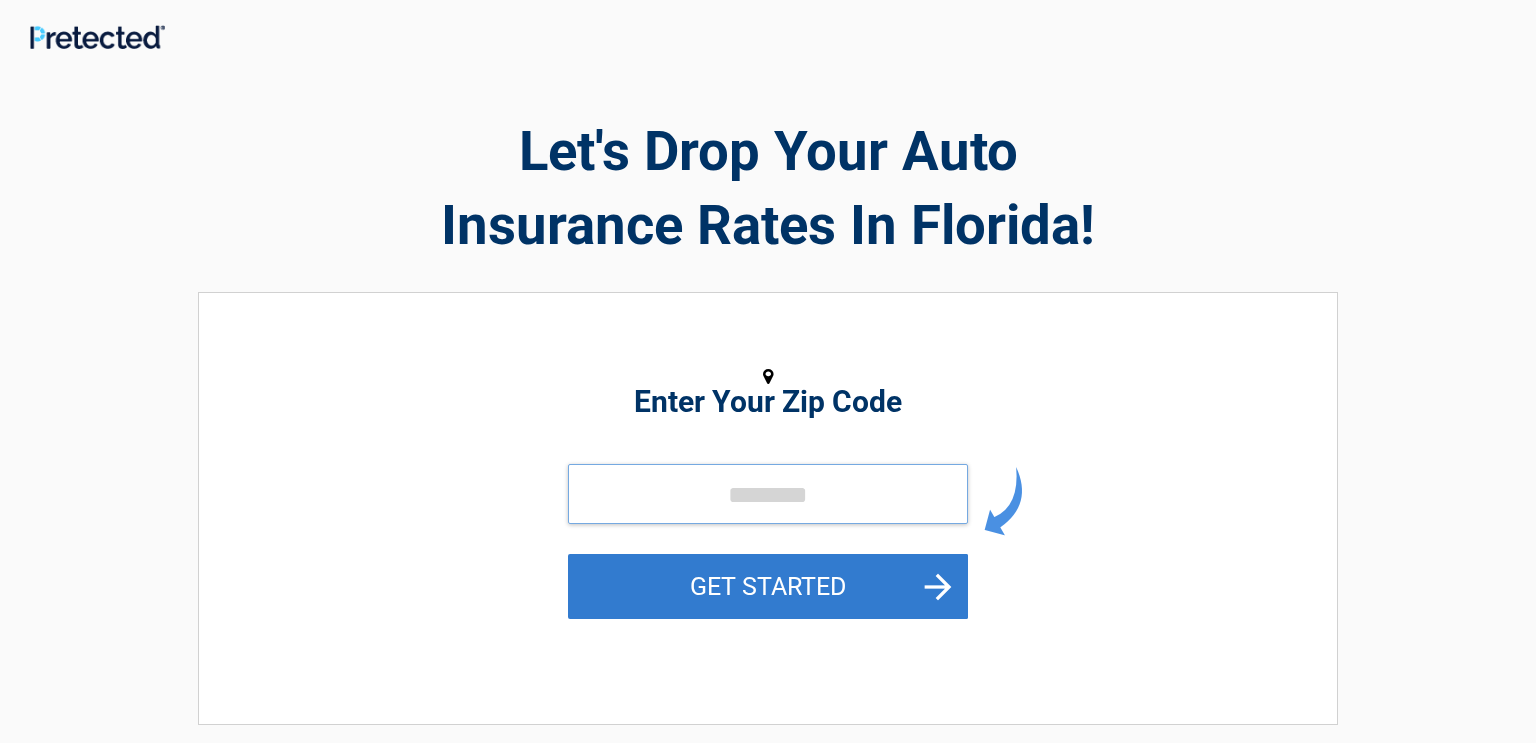 type on "*****" 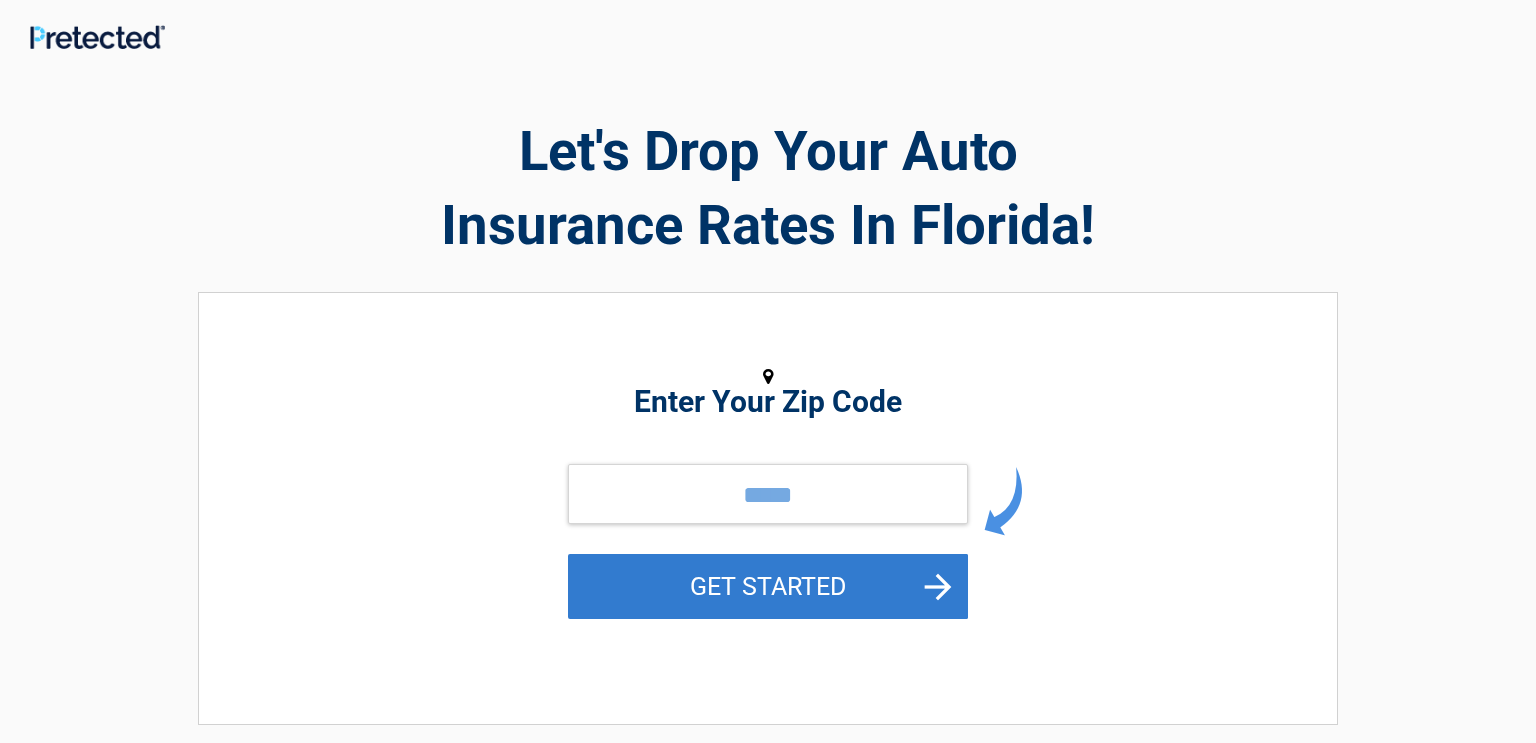 click on "GET STARTED" at bounding box center (768, 586) 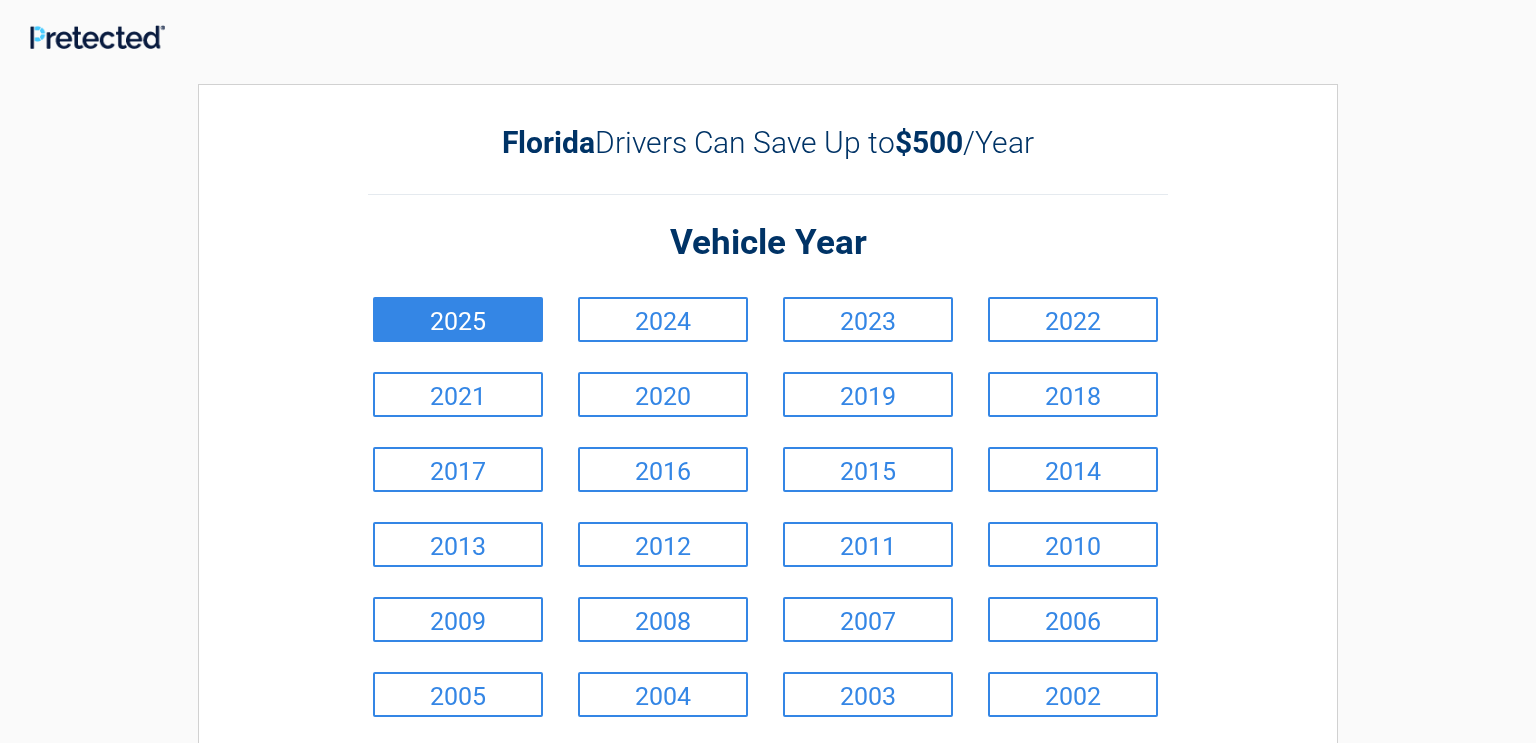 drag, startPoint x: 665, startPoint y: 313, endPoint x: 676, endPoint y: 316, distance: 11.401754 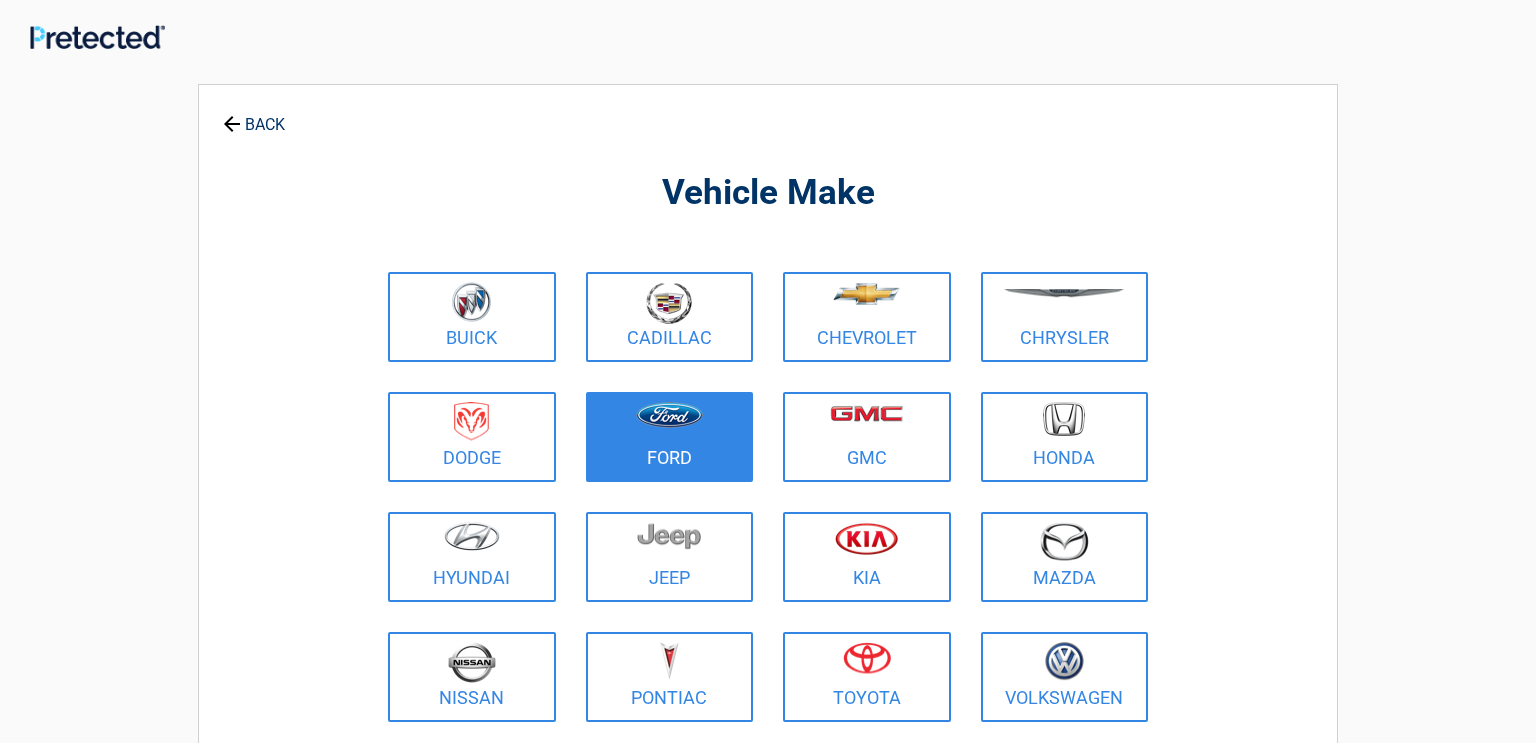 click at bounding box center [670, 424] 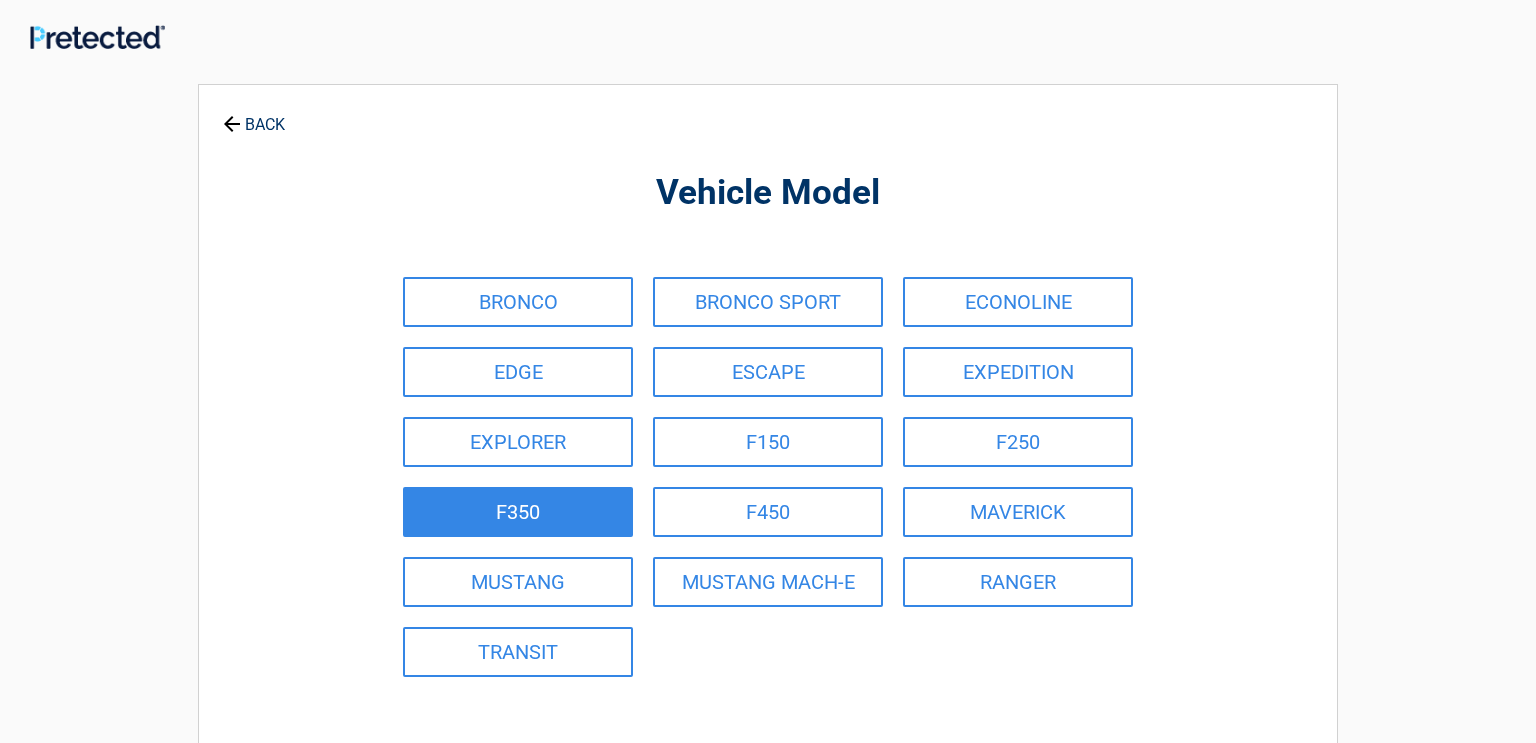 drag, startPoint x: 575, startPoint y: 497, endPoint x: 589, endPoint y: 497, distance: 14 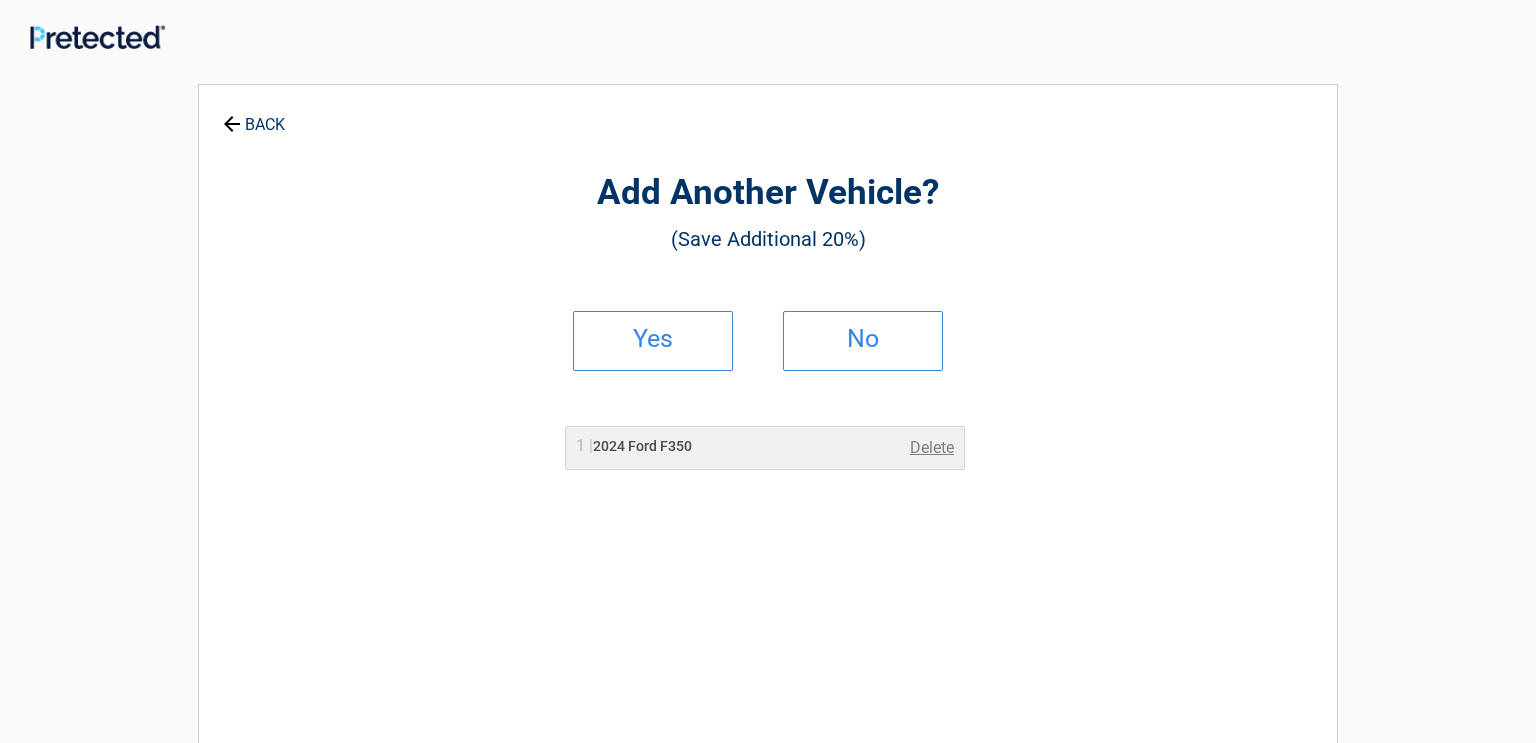 drag, startPoint x: 858, startPoint y: 345, endPoint x: 943, endPoint y: 352, distance: 85.28775 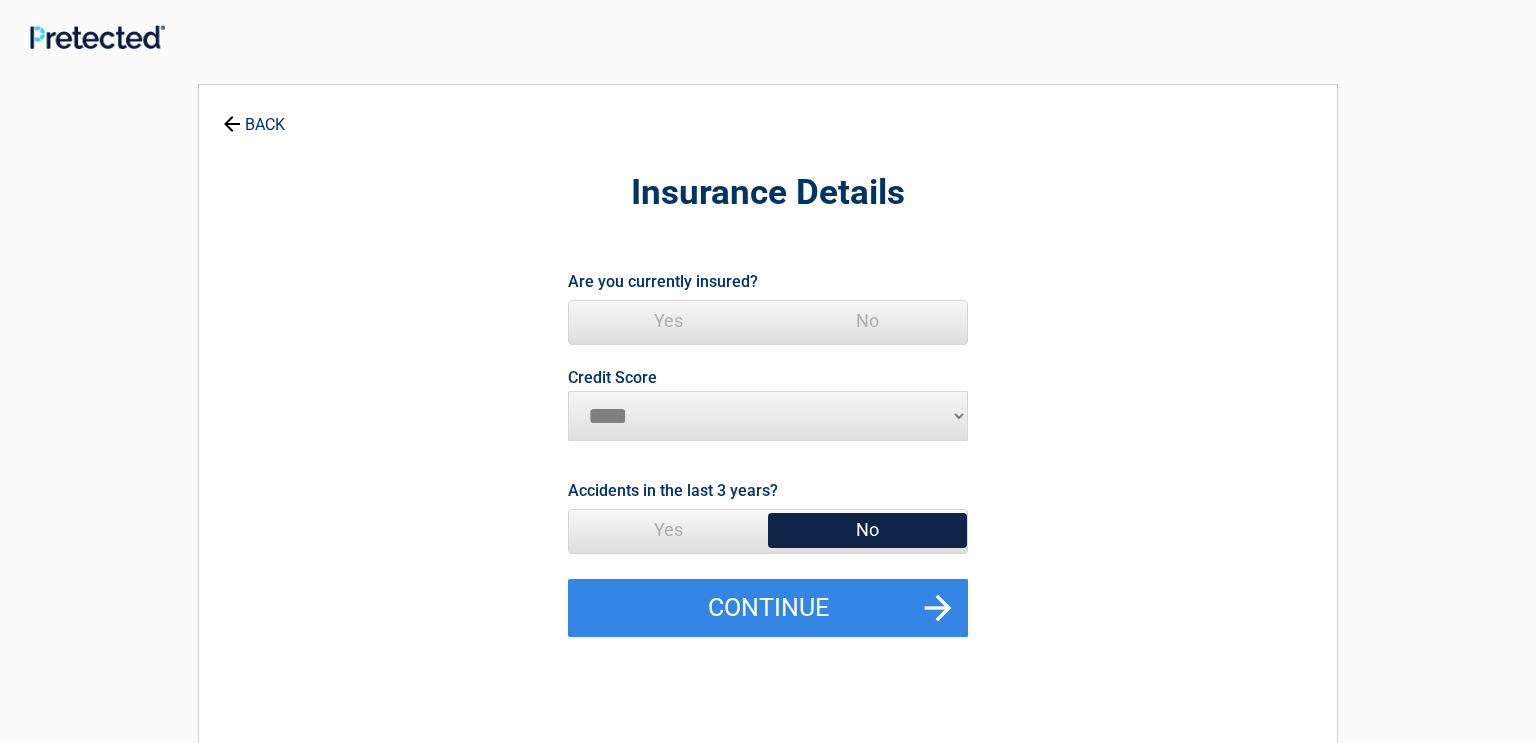drag, startPoint x: 662, startPoint y: 312, endPoint x: 1188, endPoint y: 356, distance: 527.8371 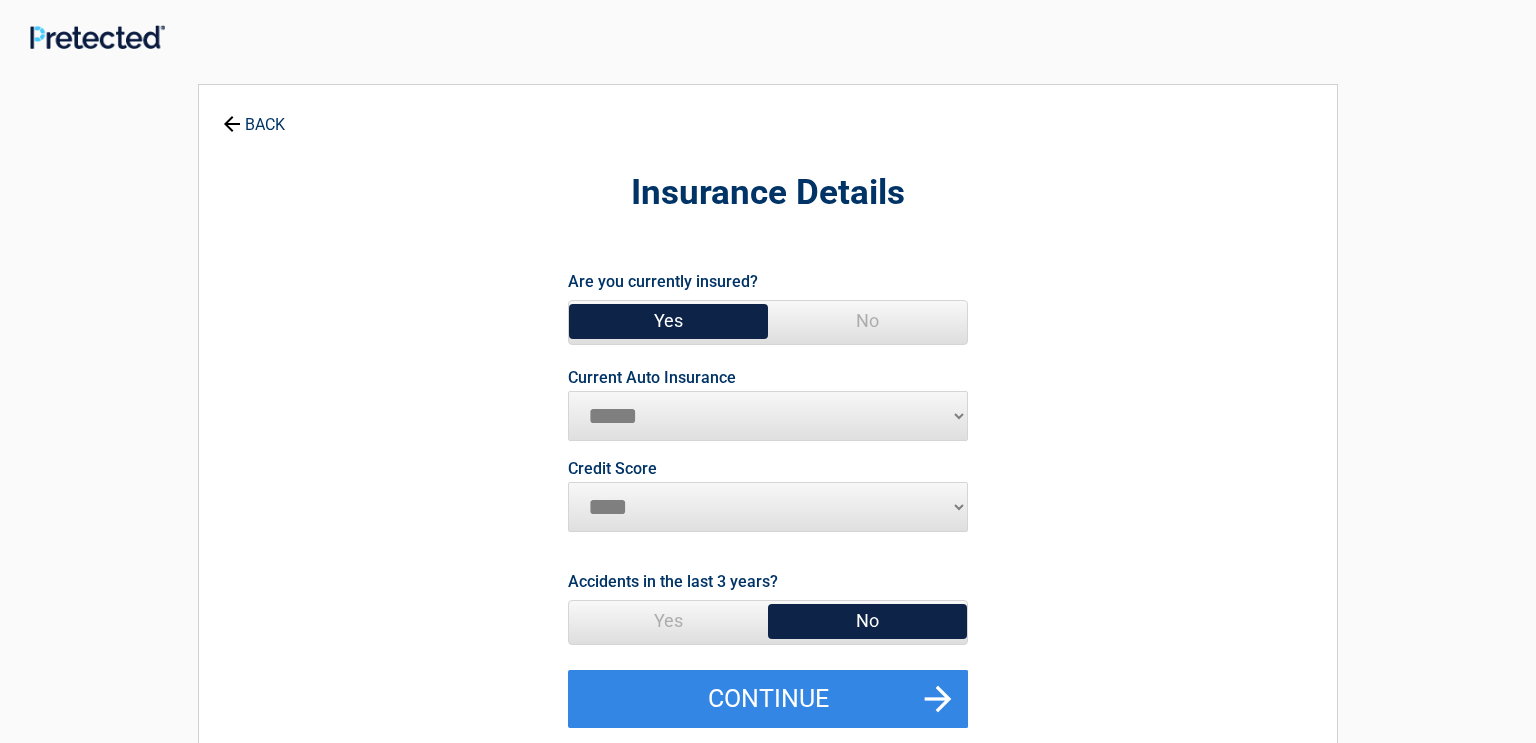 click on "**********" at bounding box center [768, 416] 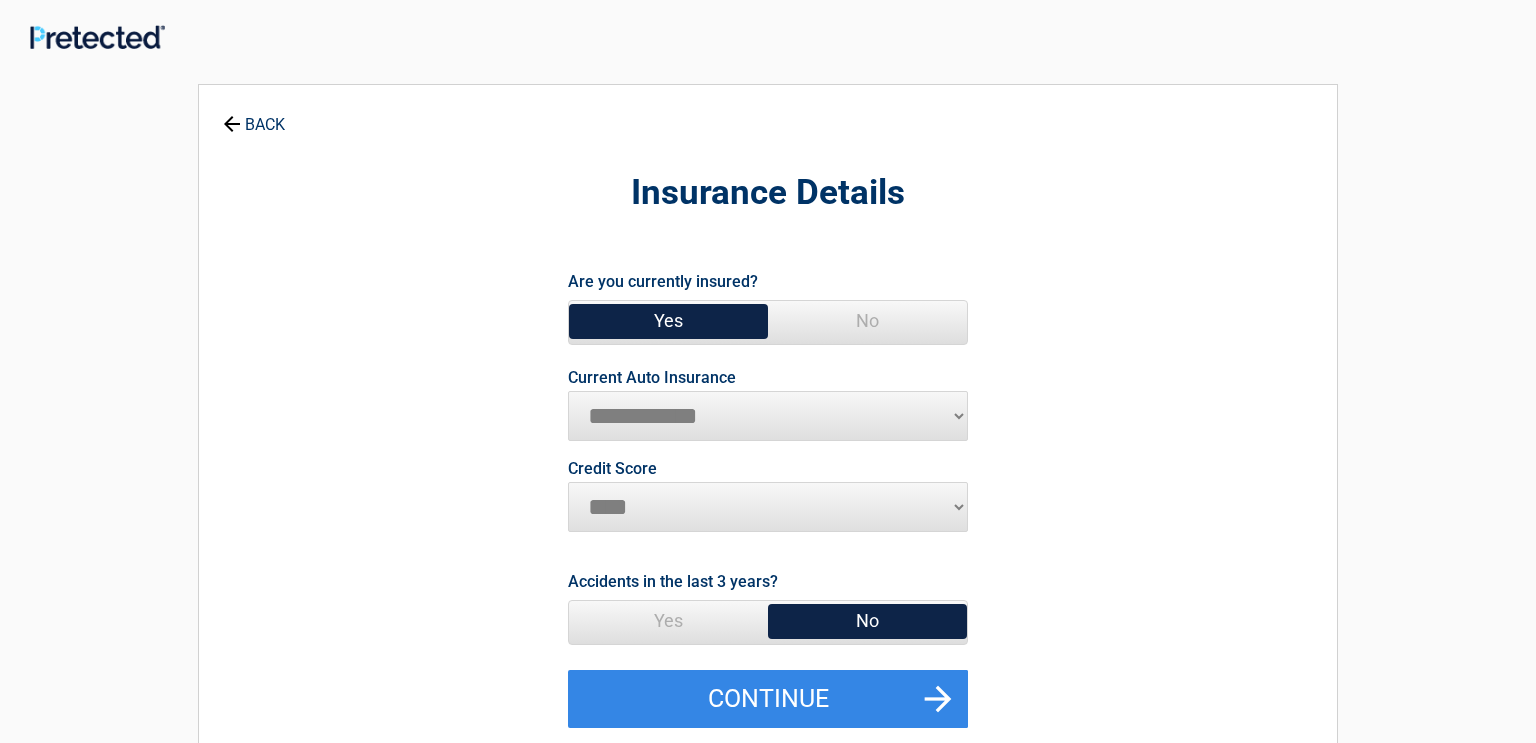 click on "**********" at bounding box center (768, 416) 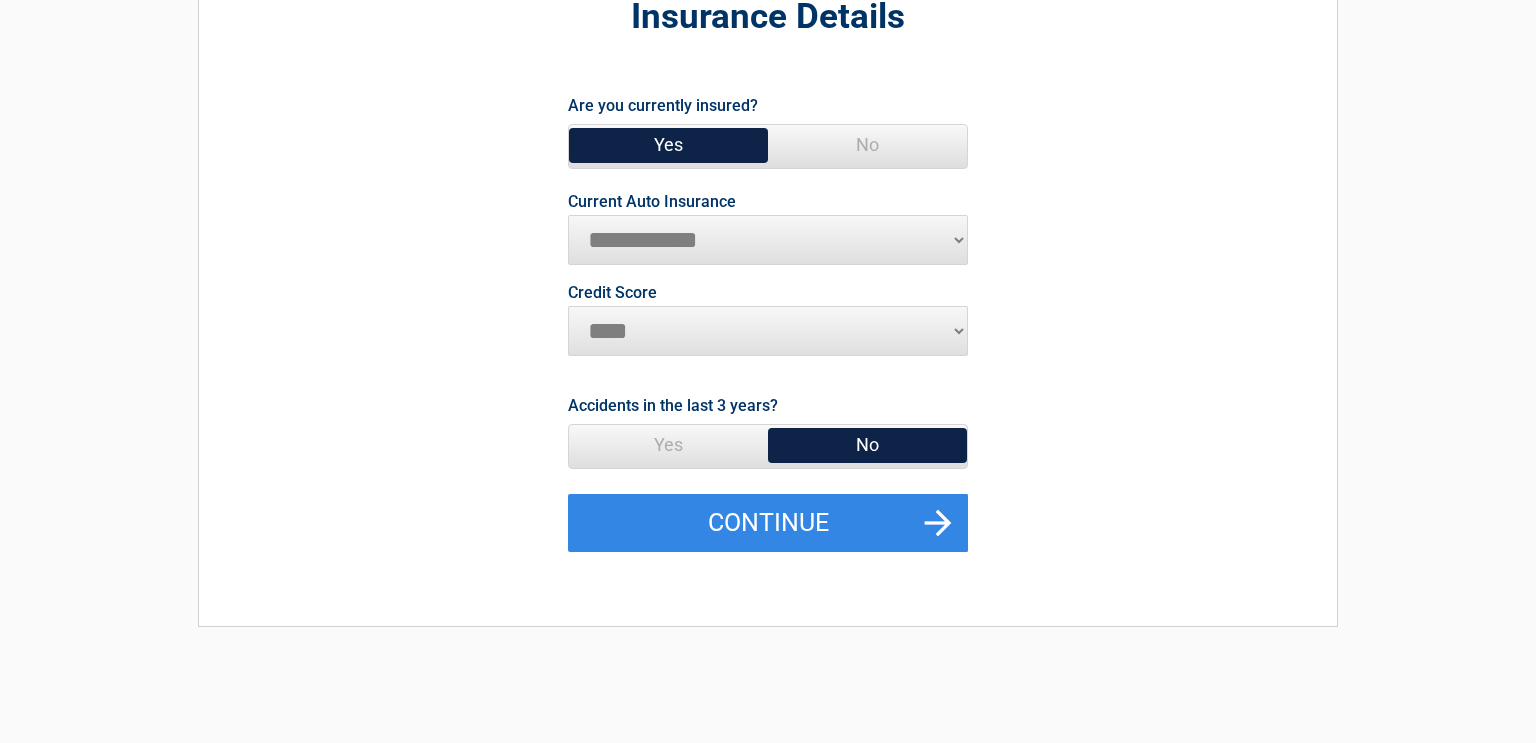 scroll, scrollTop: 216, scrollLeft: 0, axis: vertical 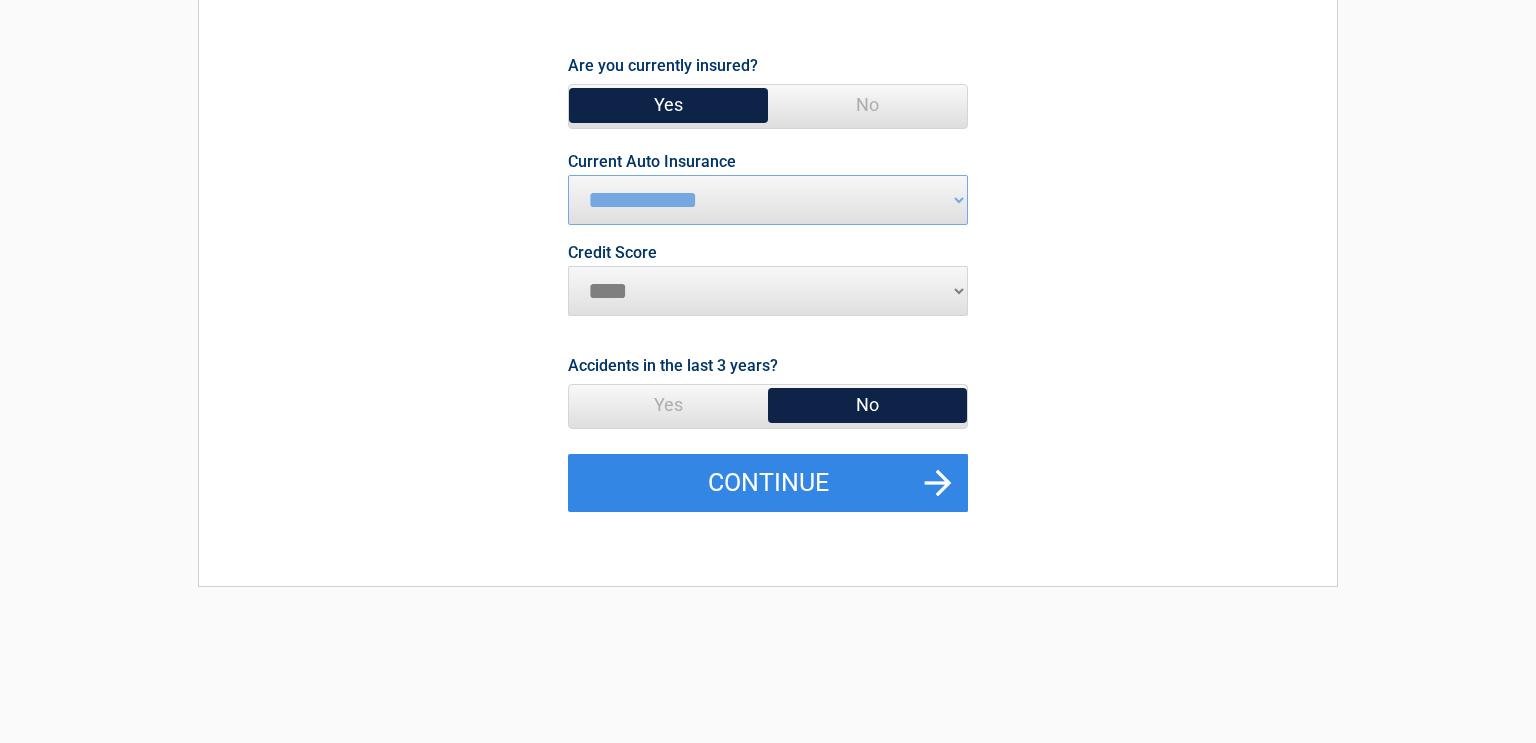 click on "No" at bounding box center [867, 405] 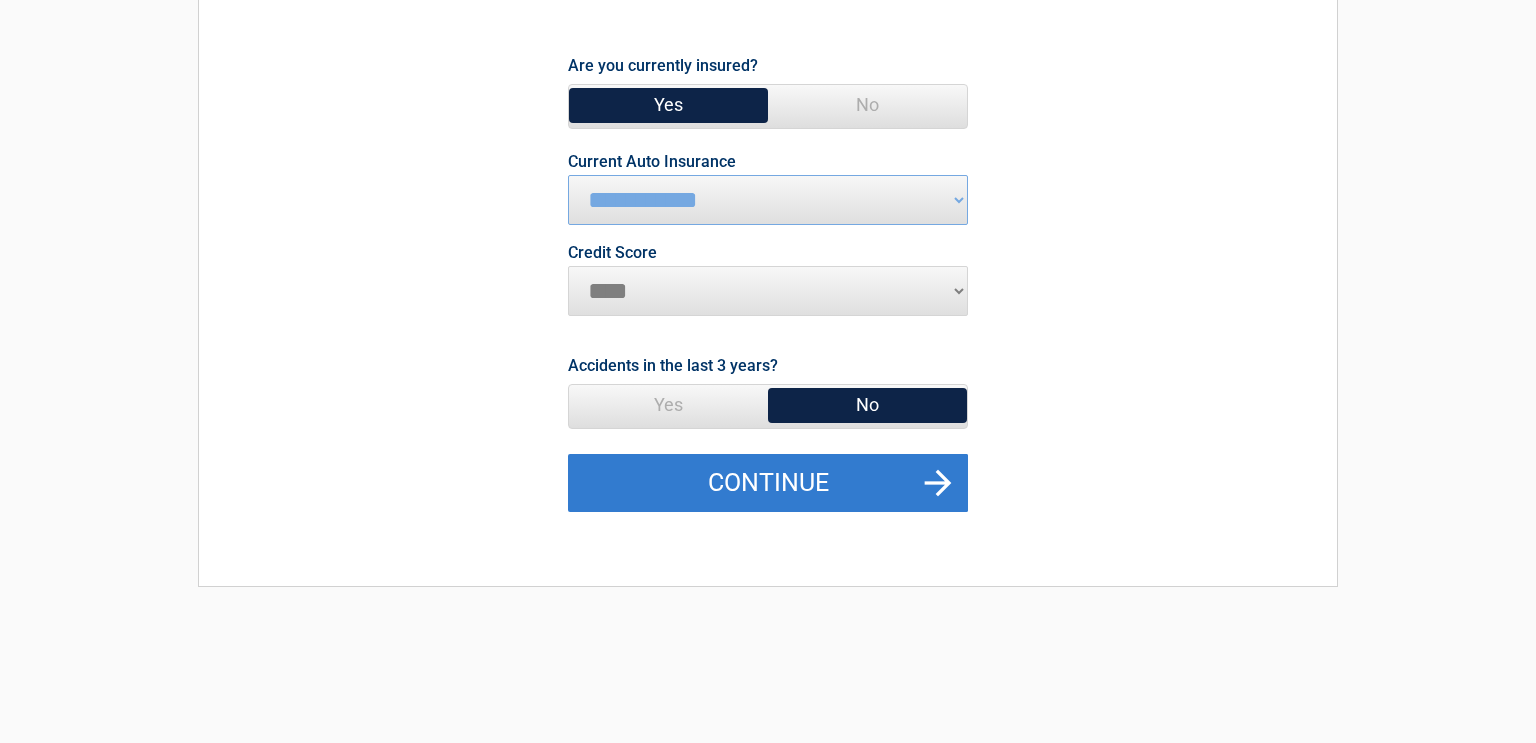 click on "Continue" at bounding box center [768, 483] 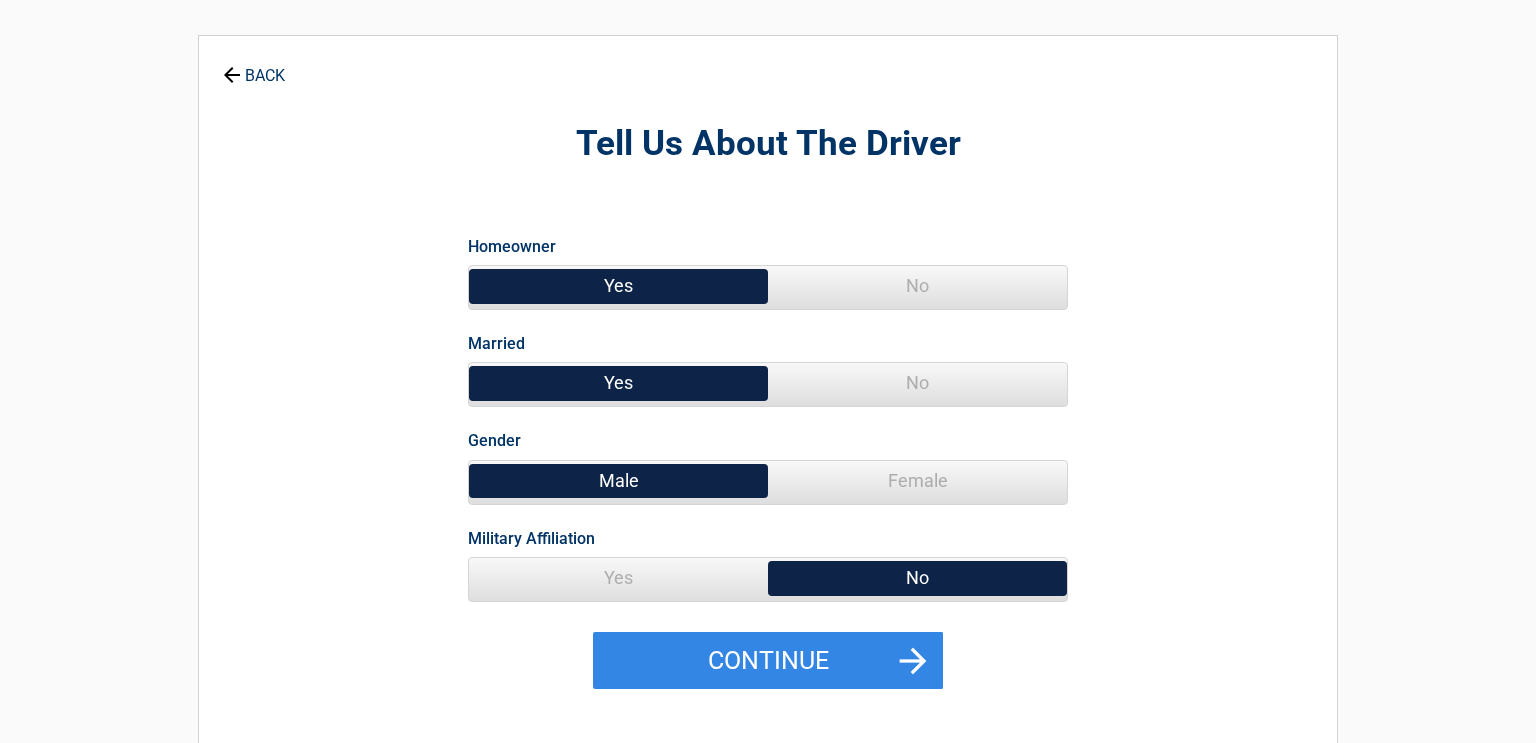 scroll, scrollTop: 0, scrollLeft: 0, axis: both 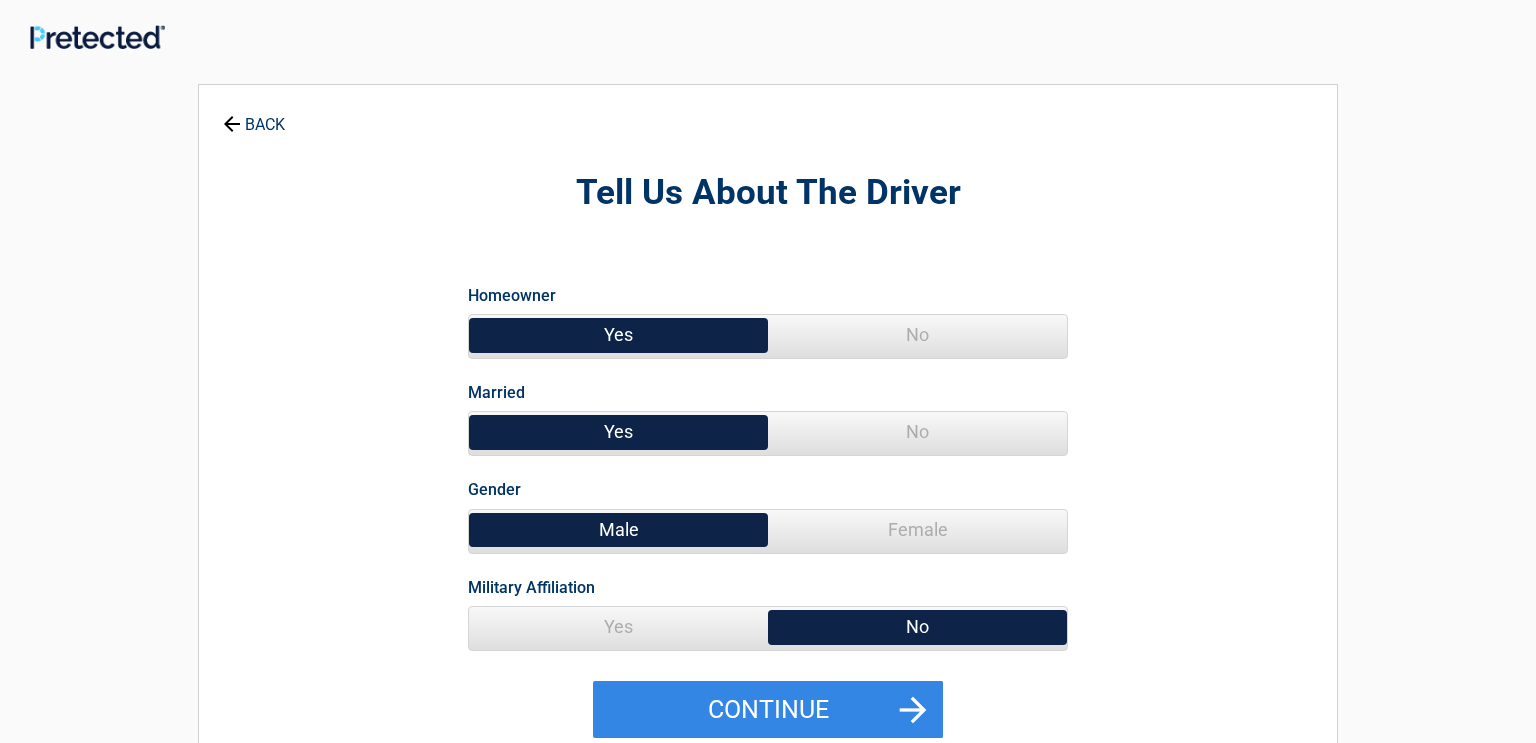 click on "Yes" at bounding box center [618, 335] 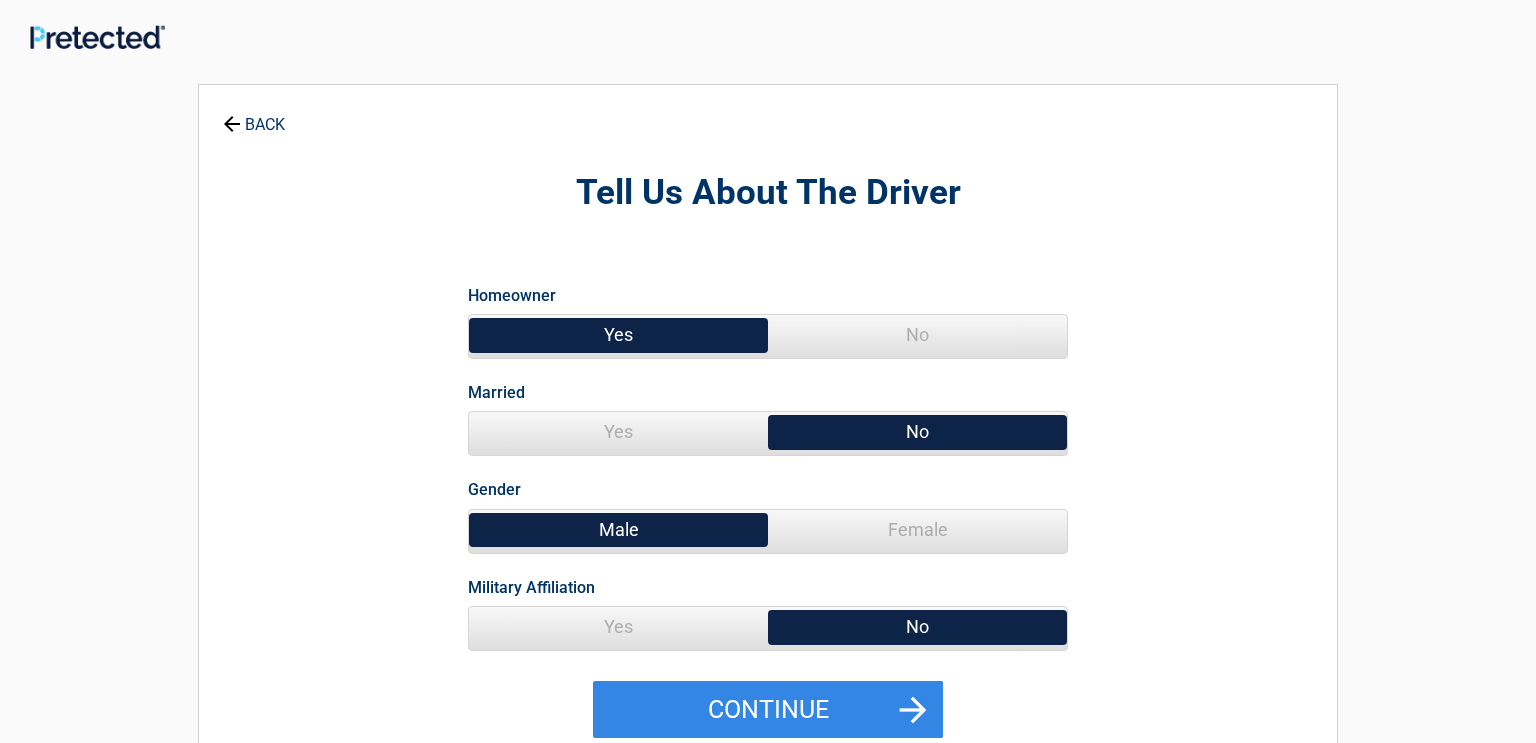 click on "Female" at bounding box center (917, 530) 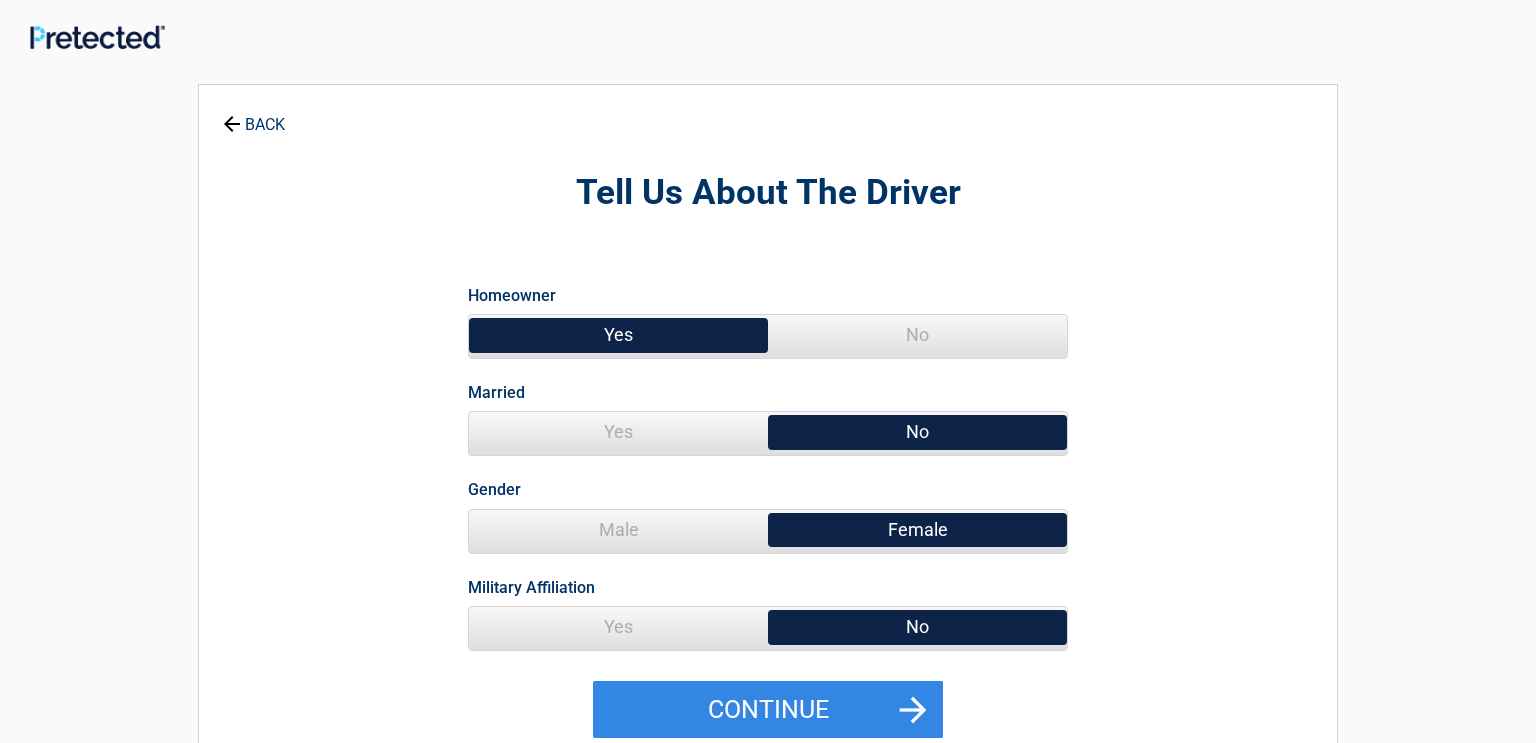 click on "No" at bounding box center [917, 627] 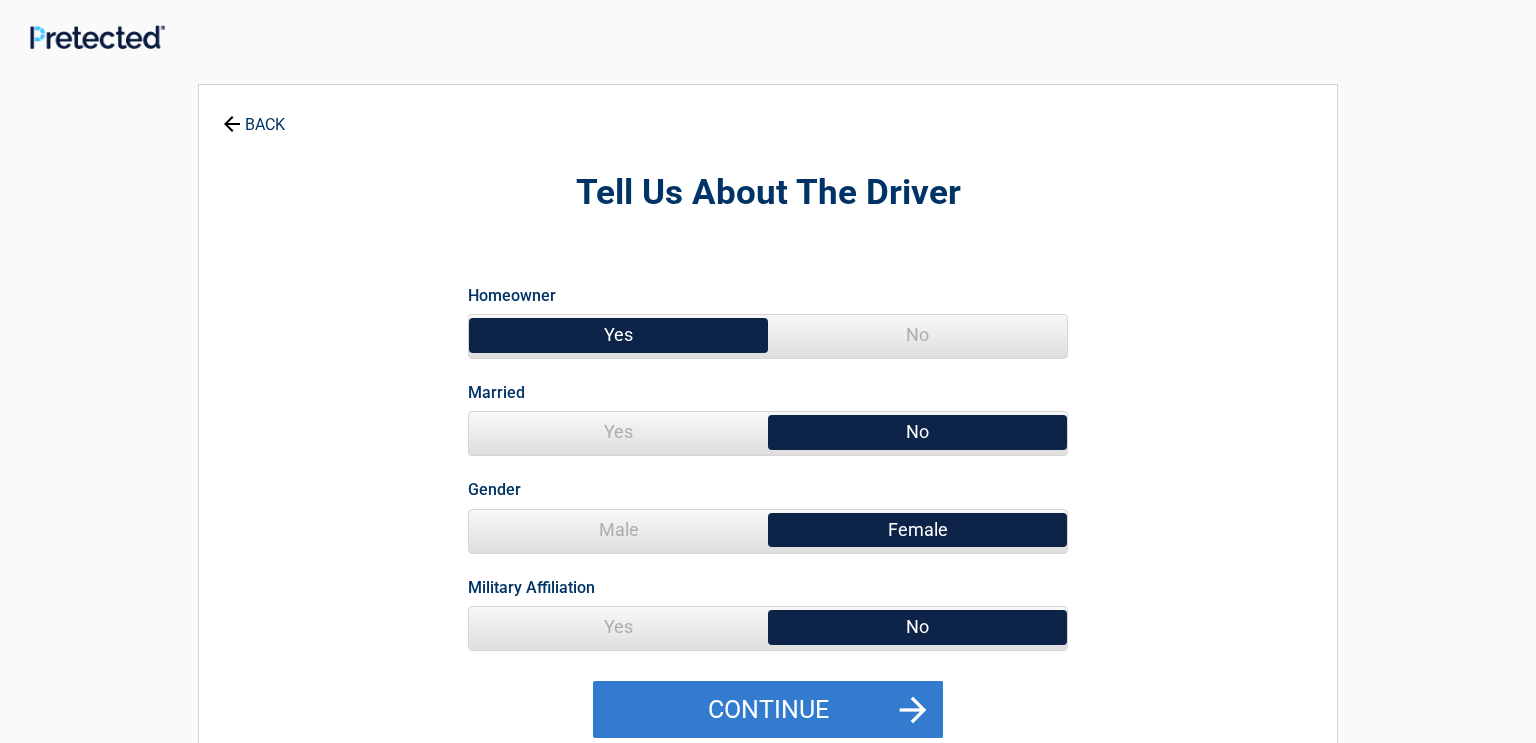 click on "Continue" at bounding box center (768, 710) 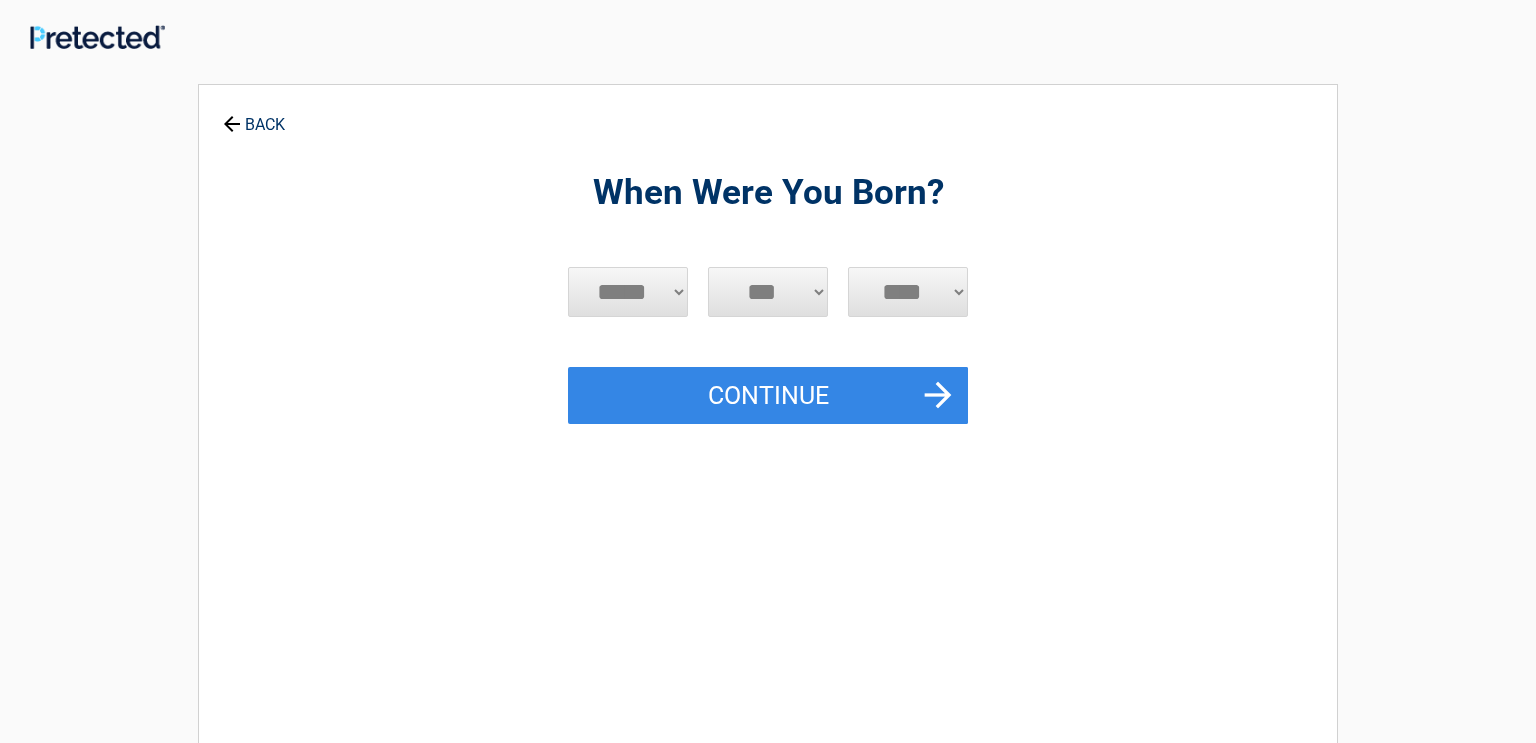 click on "*****
***
***
***
***
***
***
***
***
***
***
***
***" at bounding box center [628, 292] 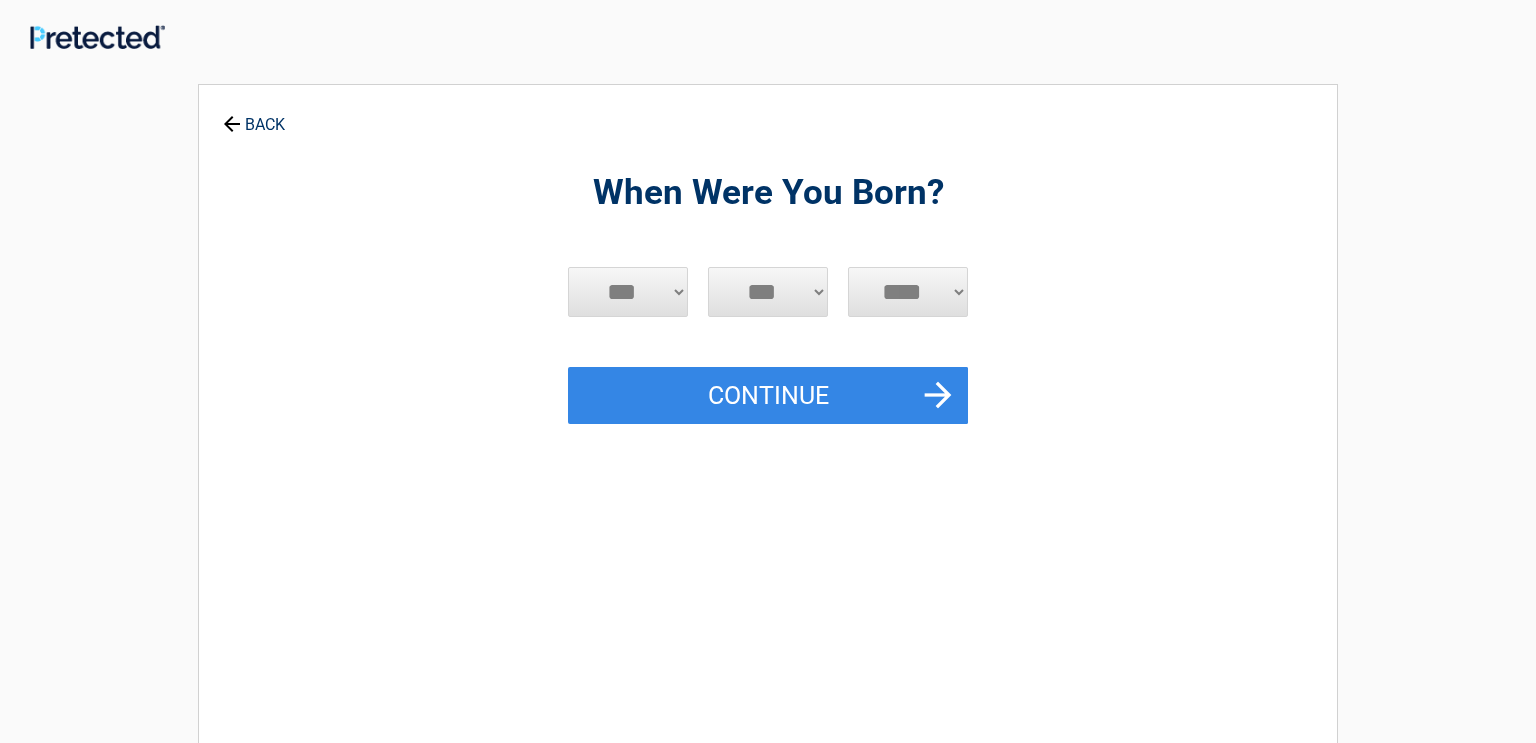 click on "*****
***
***
***
***
***
***
***
***
***
***
***
***" at bounding box center [628, 292] 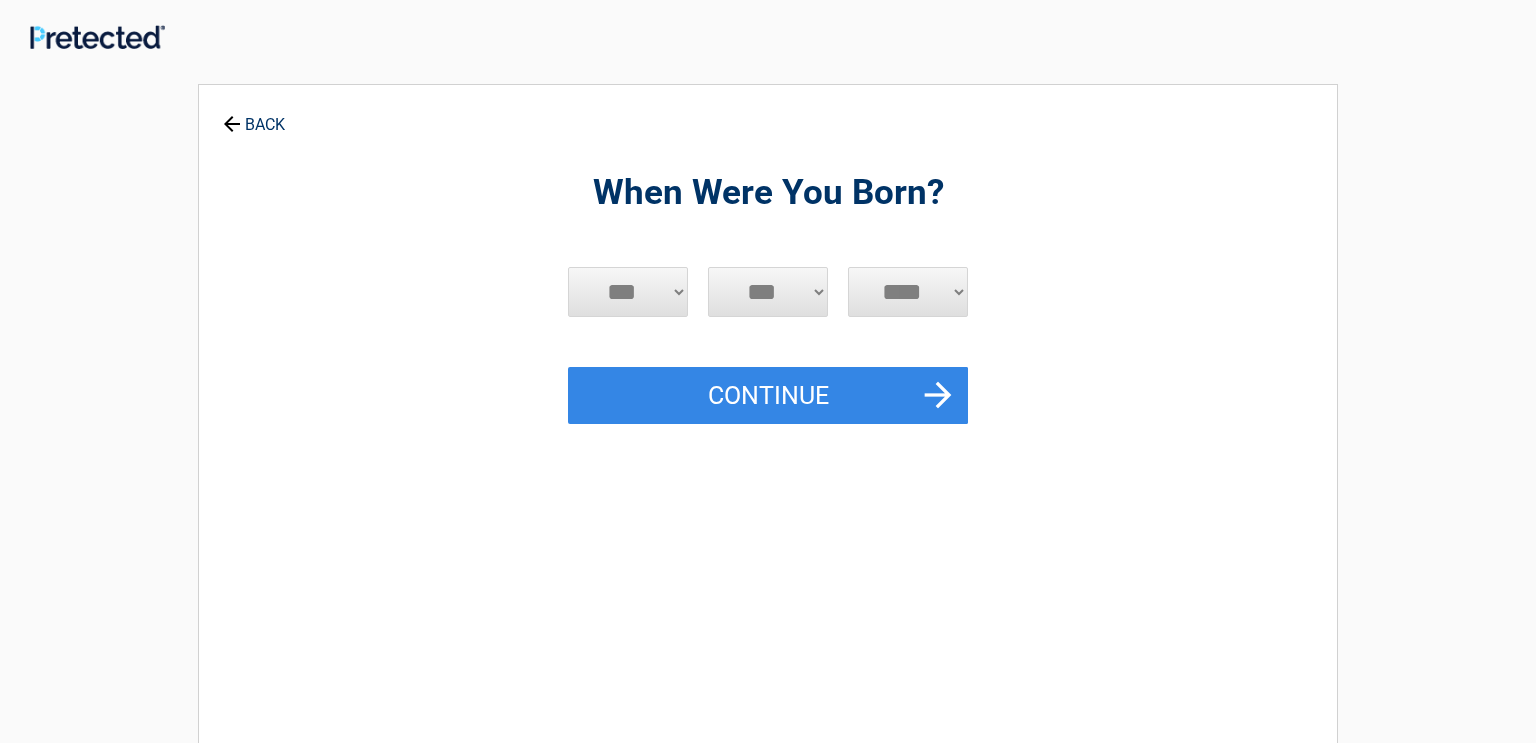 click on "*** * * * * * * * * * ** ** ** ** ** ** ** ** ** ** ** ** ** ** ** ** ** ** ** ** ** **" at bounding box center [768, 292] 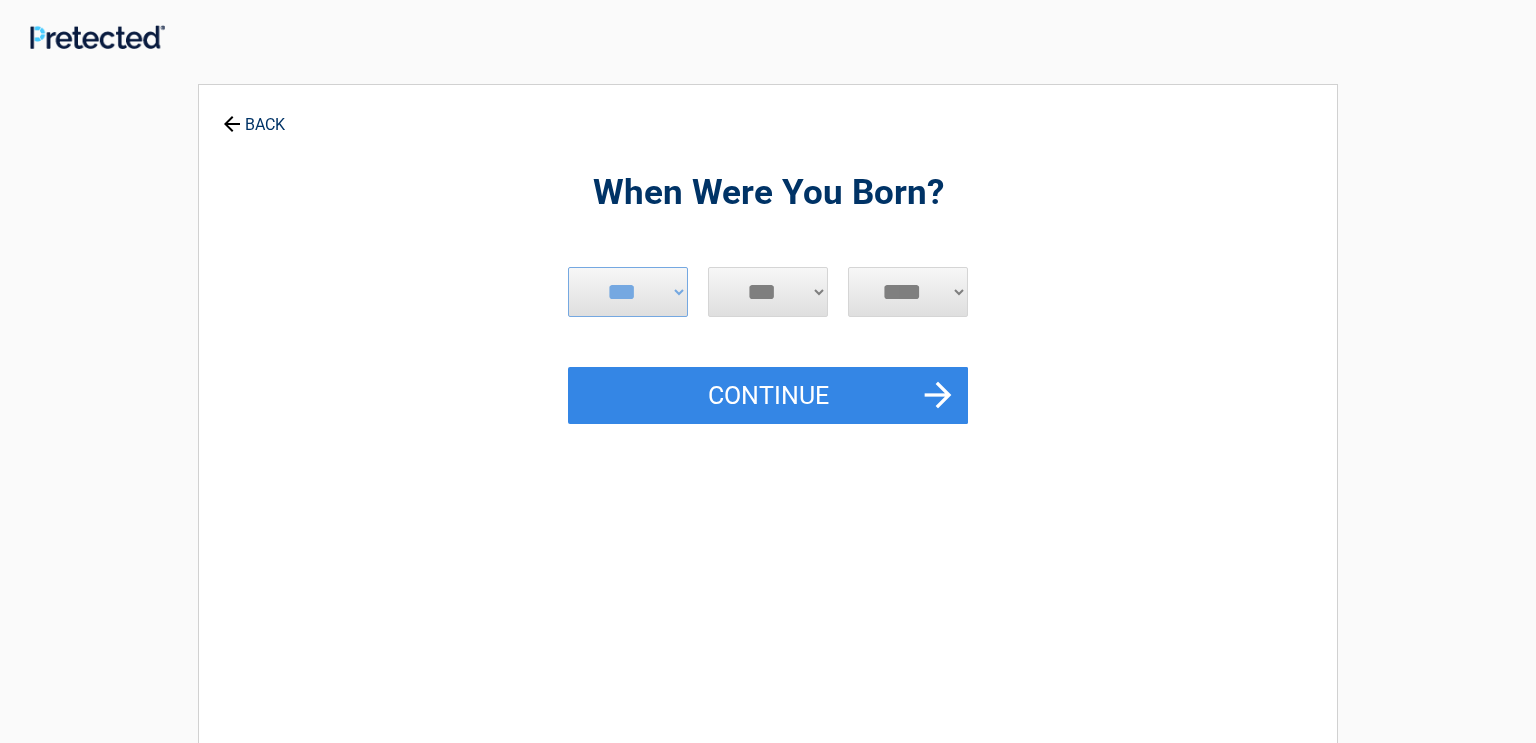 select on "*" 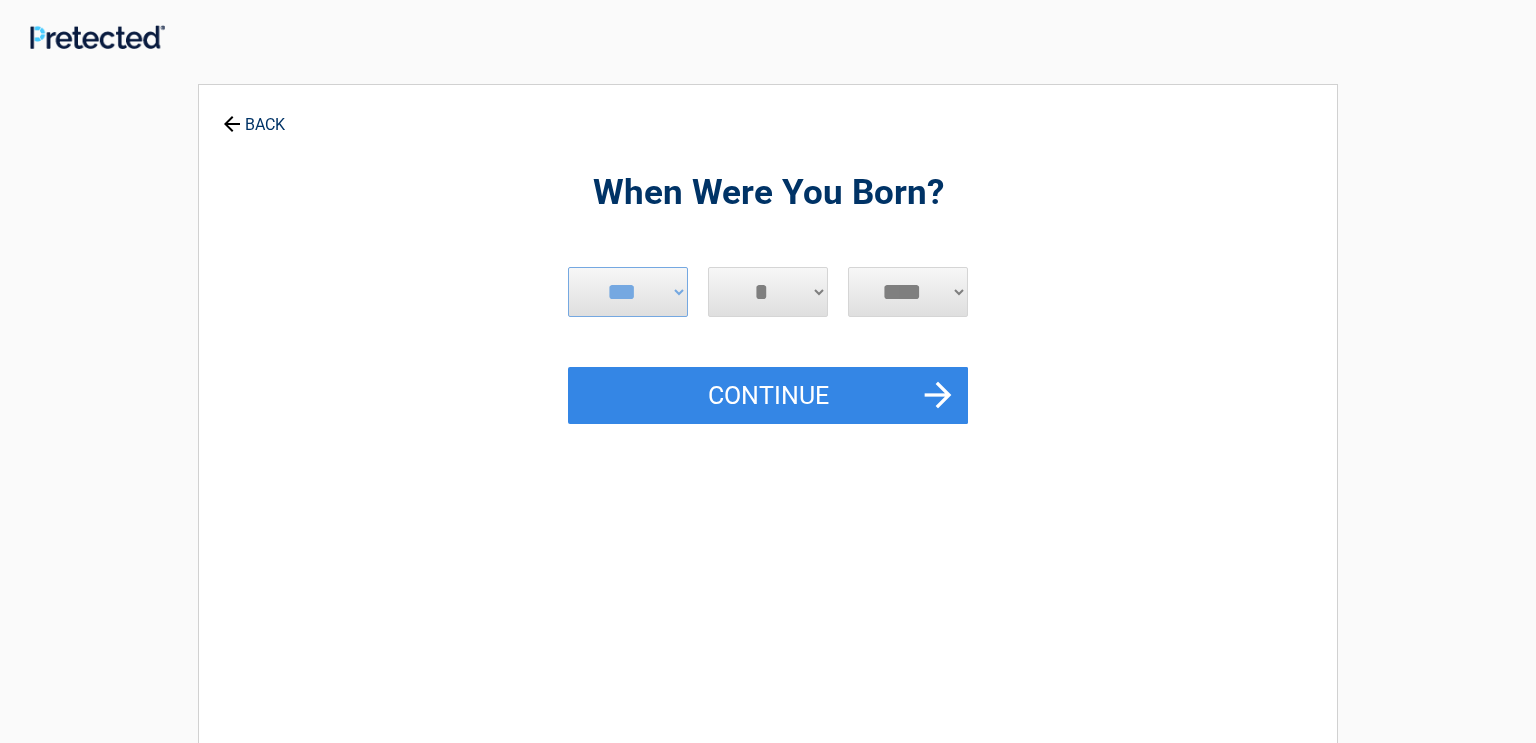 click on "*** * * * * * * * * * ** ** ** ** ** ** ** ** ** ** ** ** ** ** ** ** ** ** ** ** ** **" at bounding box center (768, 292) 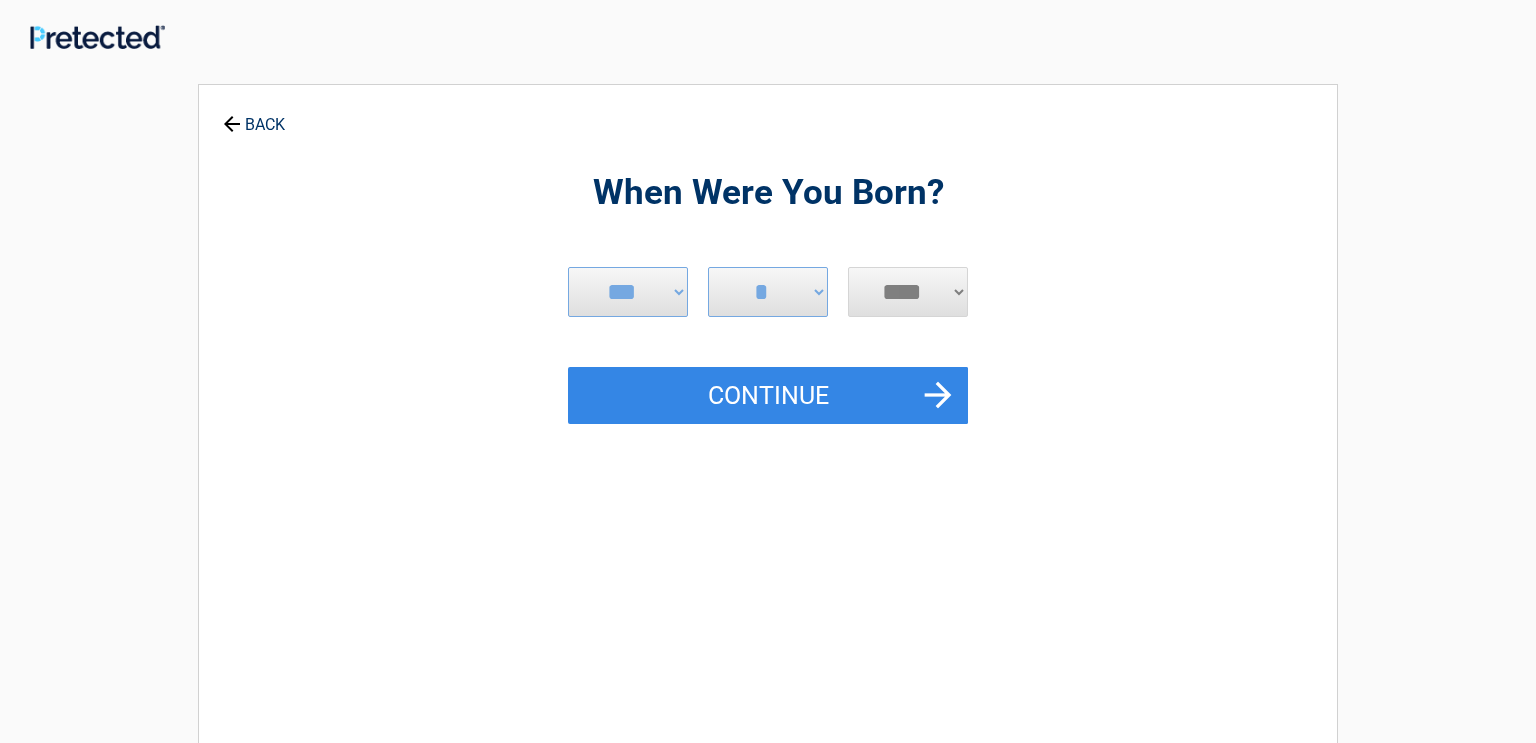 select on "****" 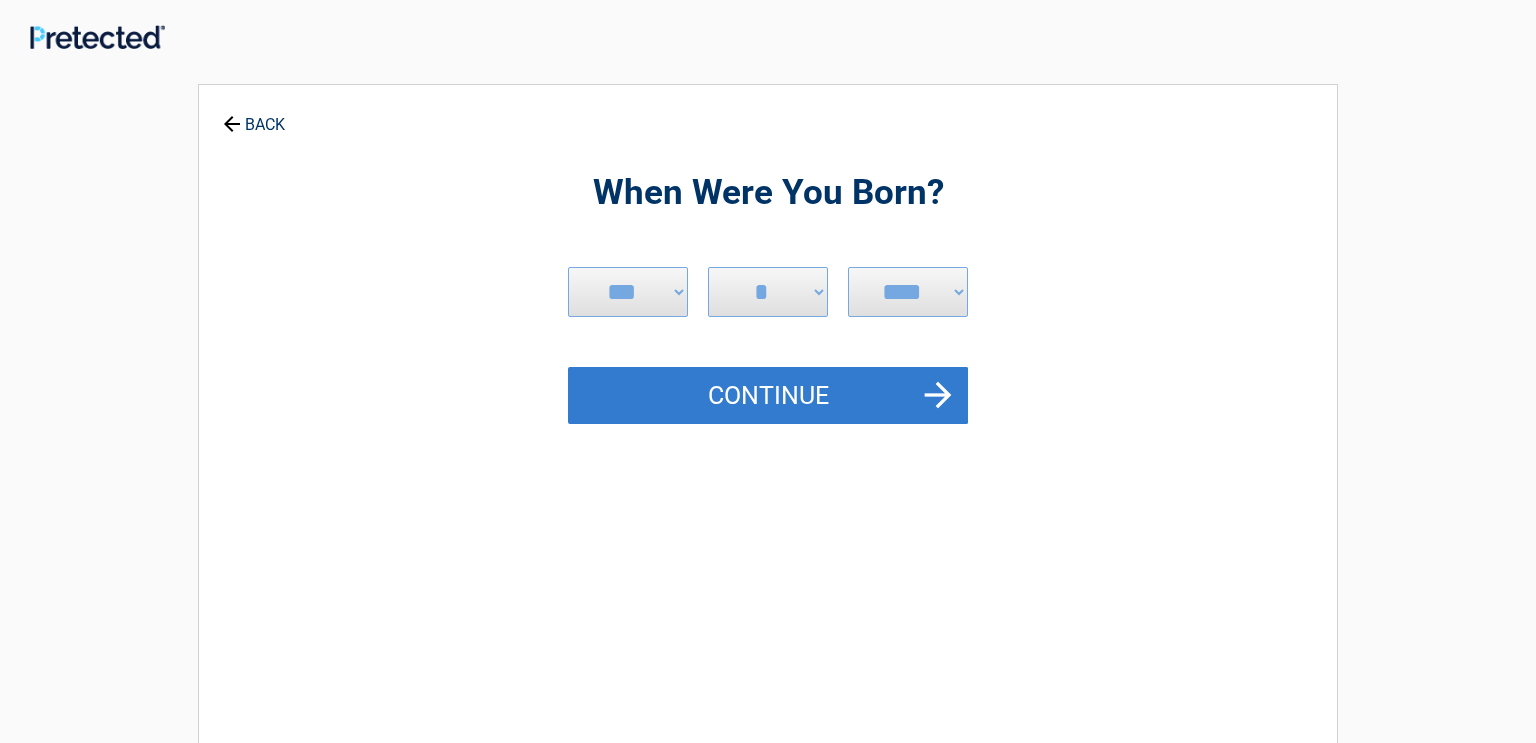 click on "Continue" at bounding box center (768, 396) 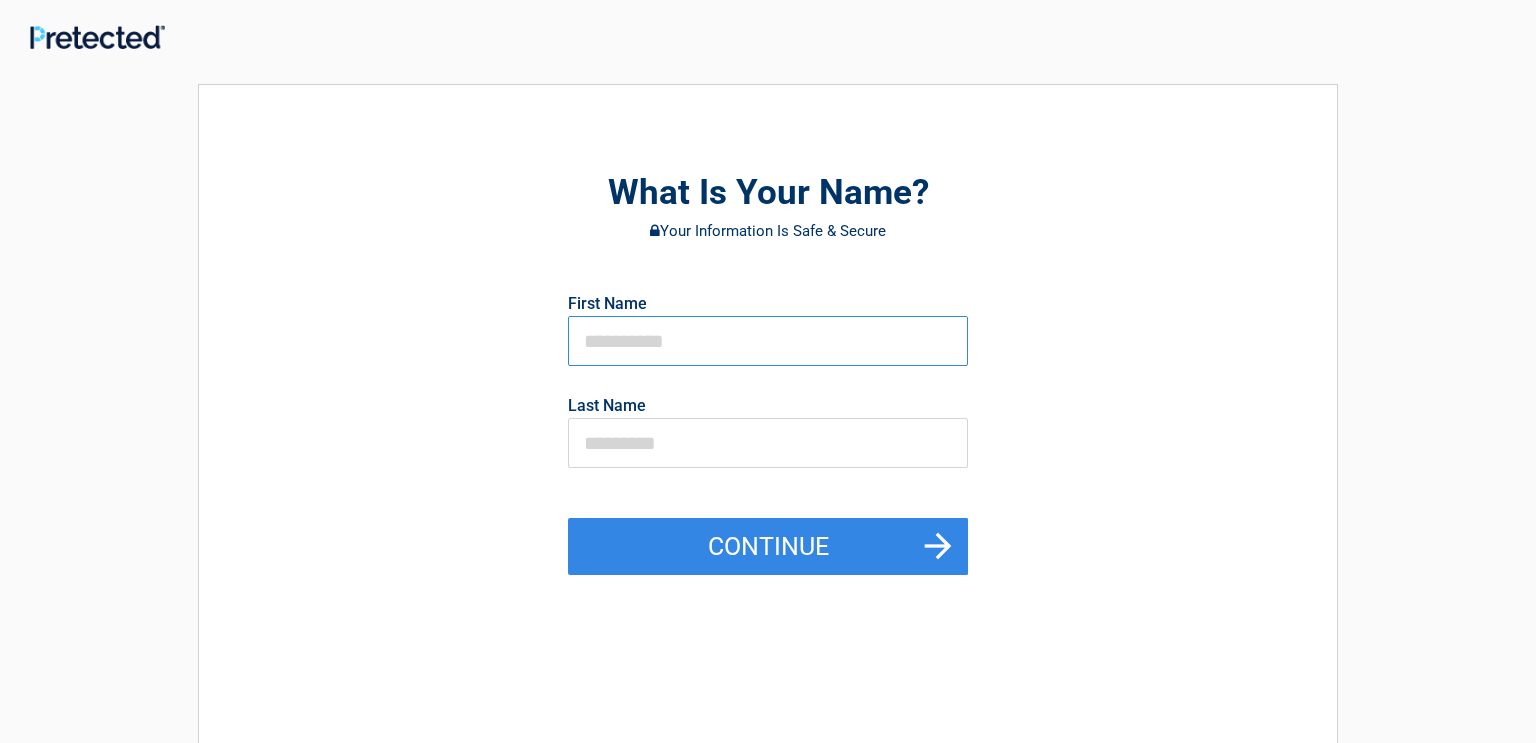 click at bounding box center [768, 341] 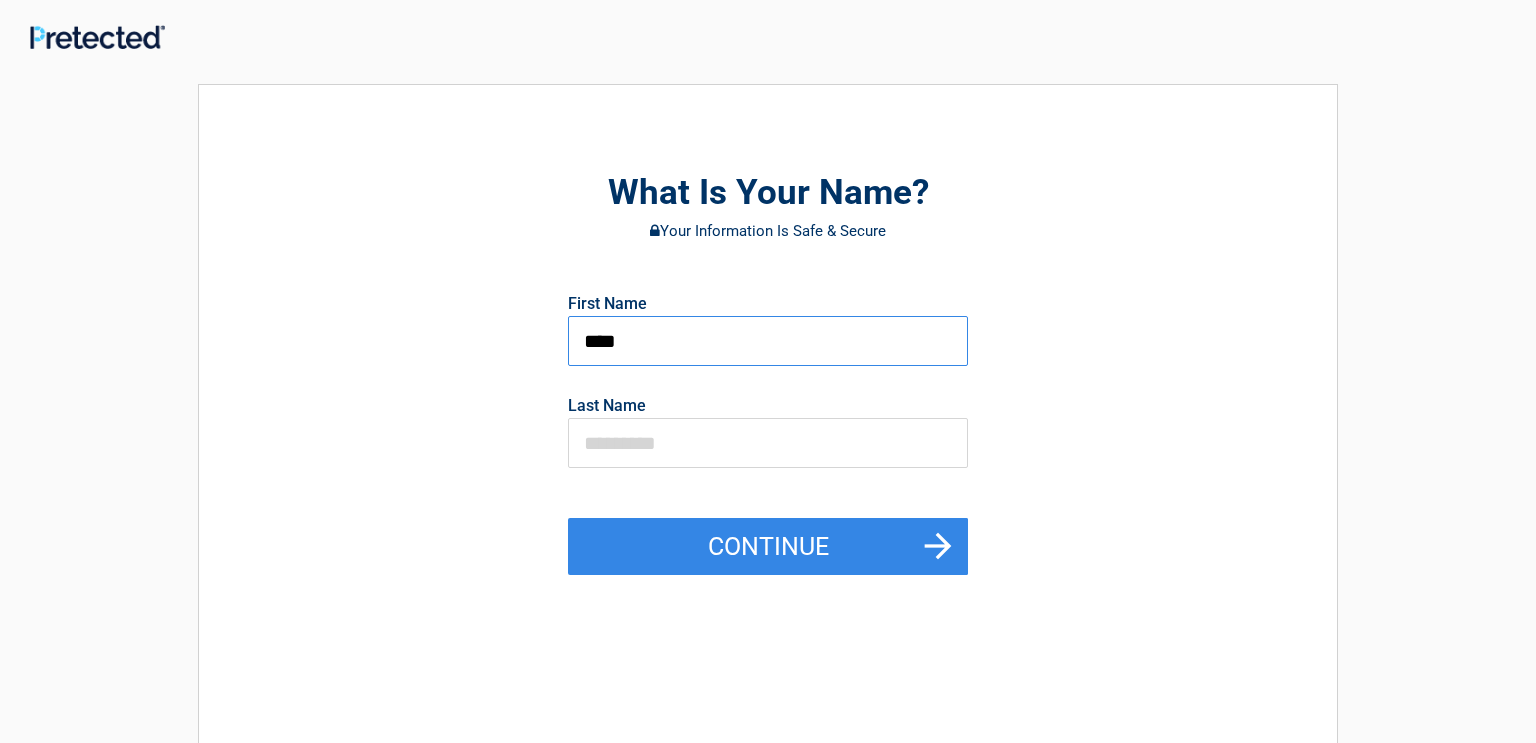 type on "****" 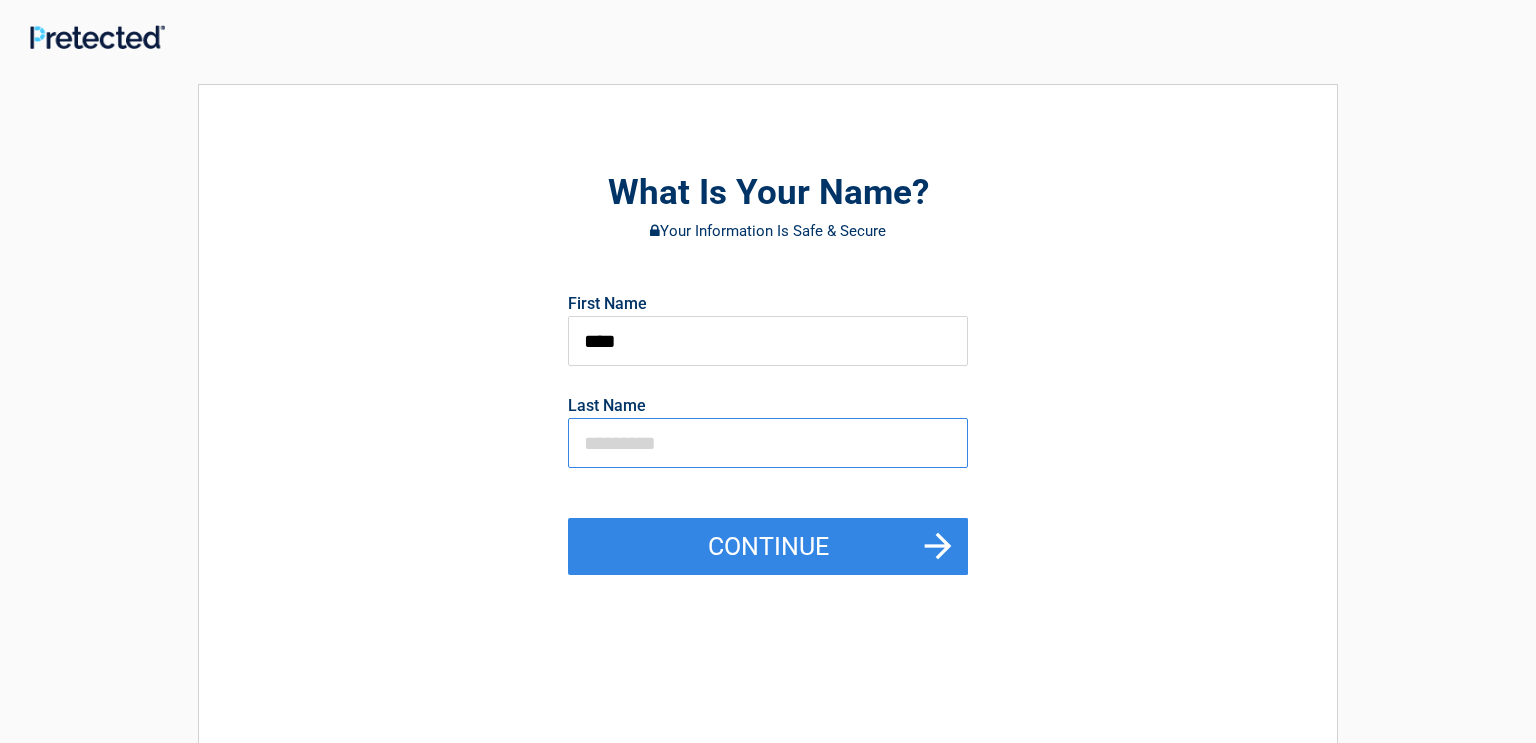 drag, startPoint x: 587, startPoint y: 436, endPoint x: 654, endPoint y: 479, distance: 79.61156 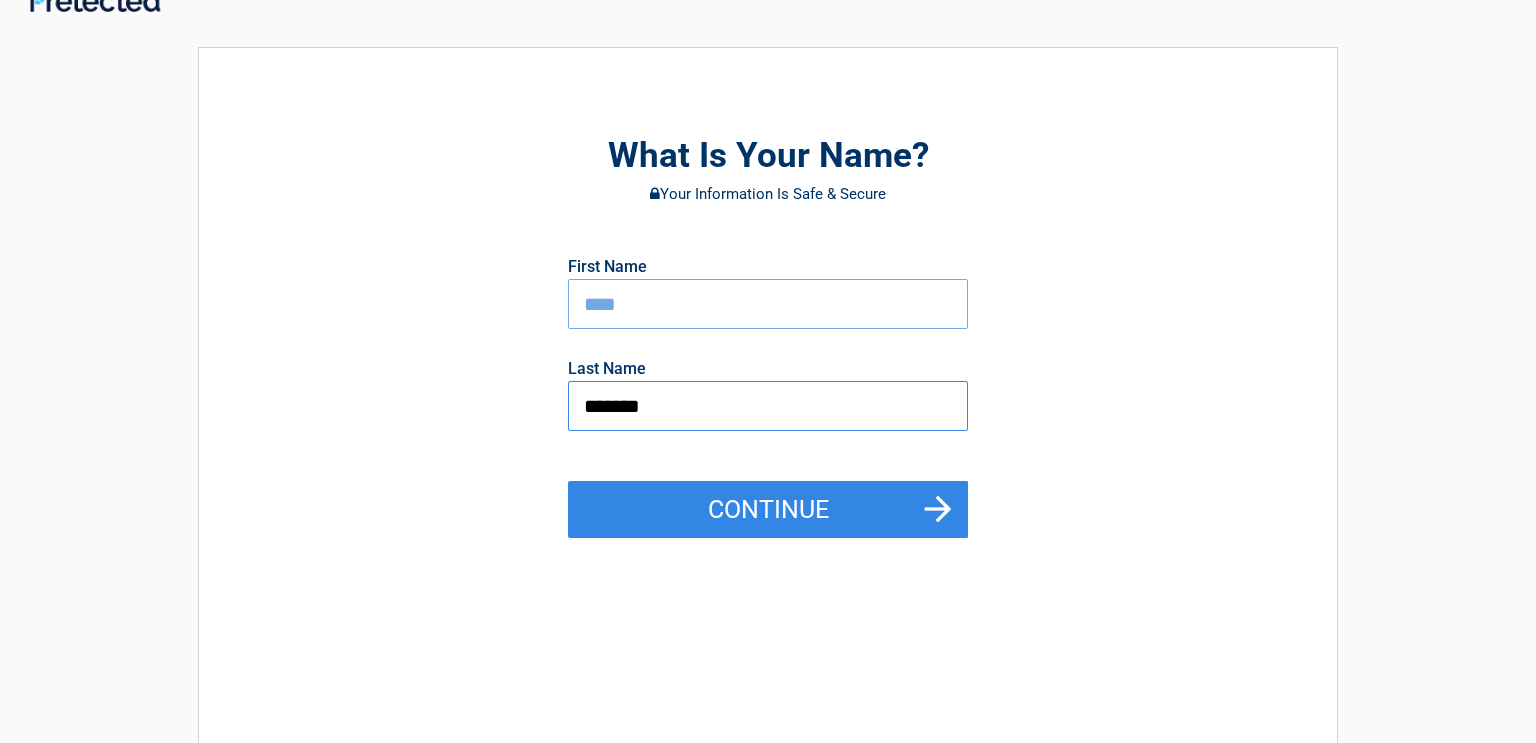 scroll, scrollTop: 72, scrollLeft: 0, axis: vertical 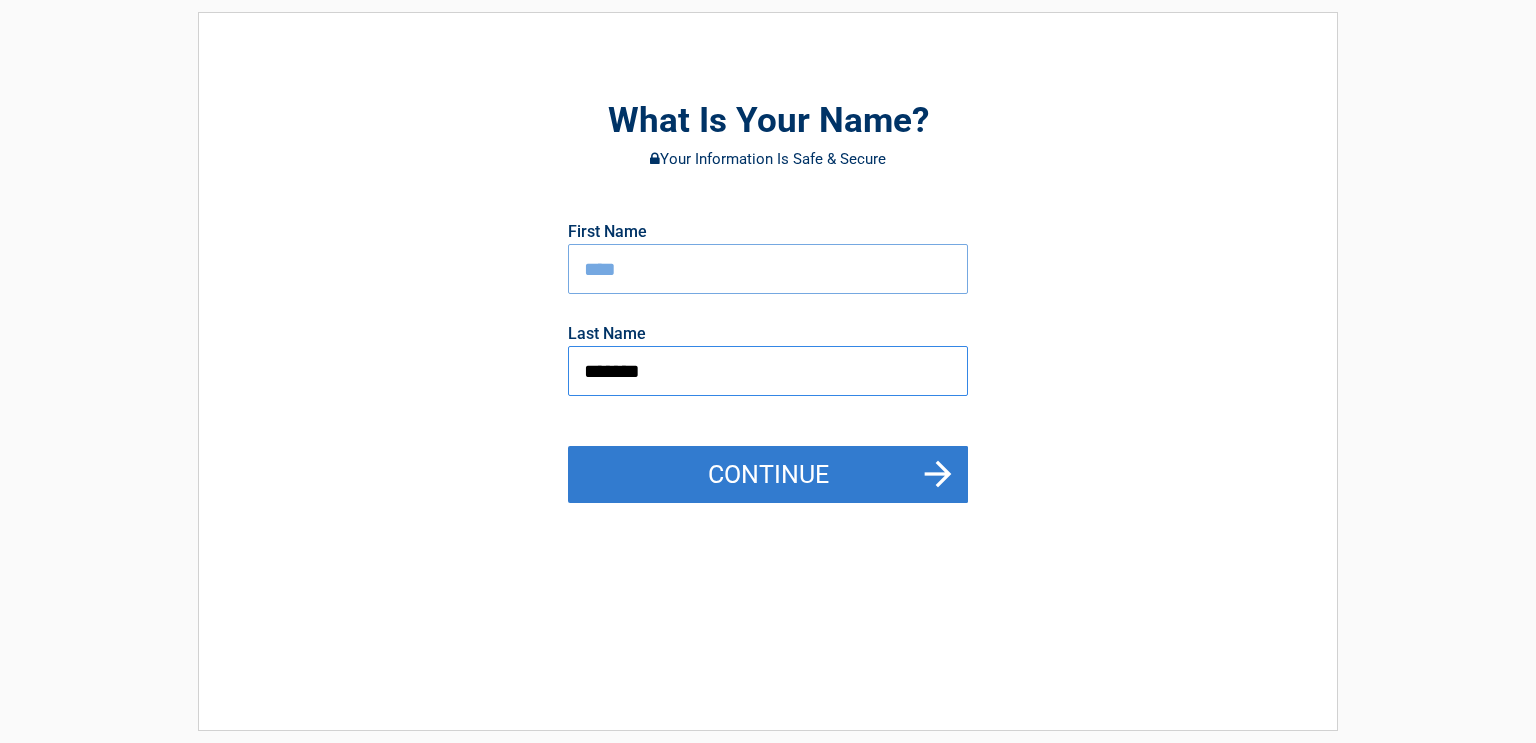 type on "*******" 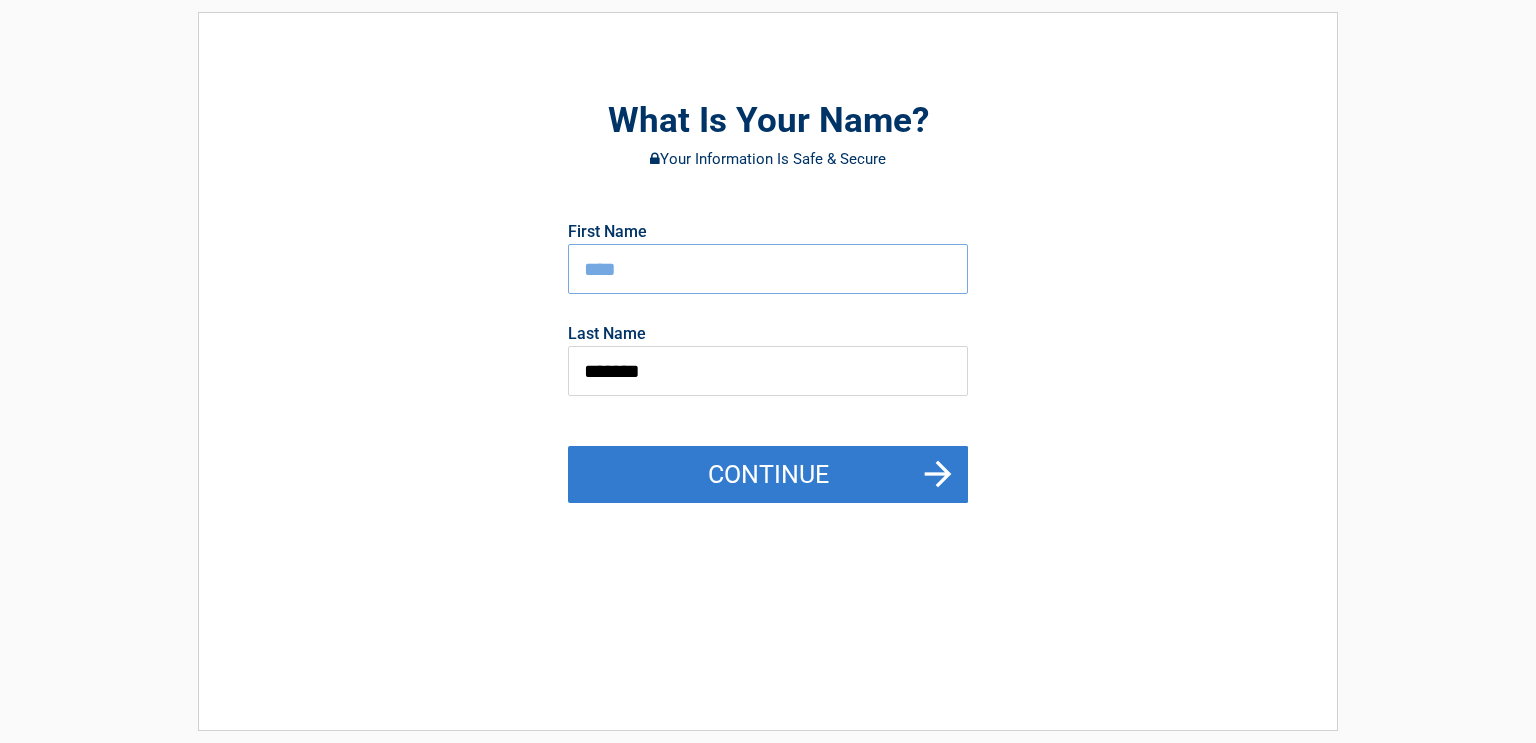 click on "Continue" at bounding box center [768, 475] 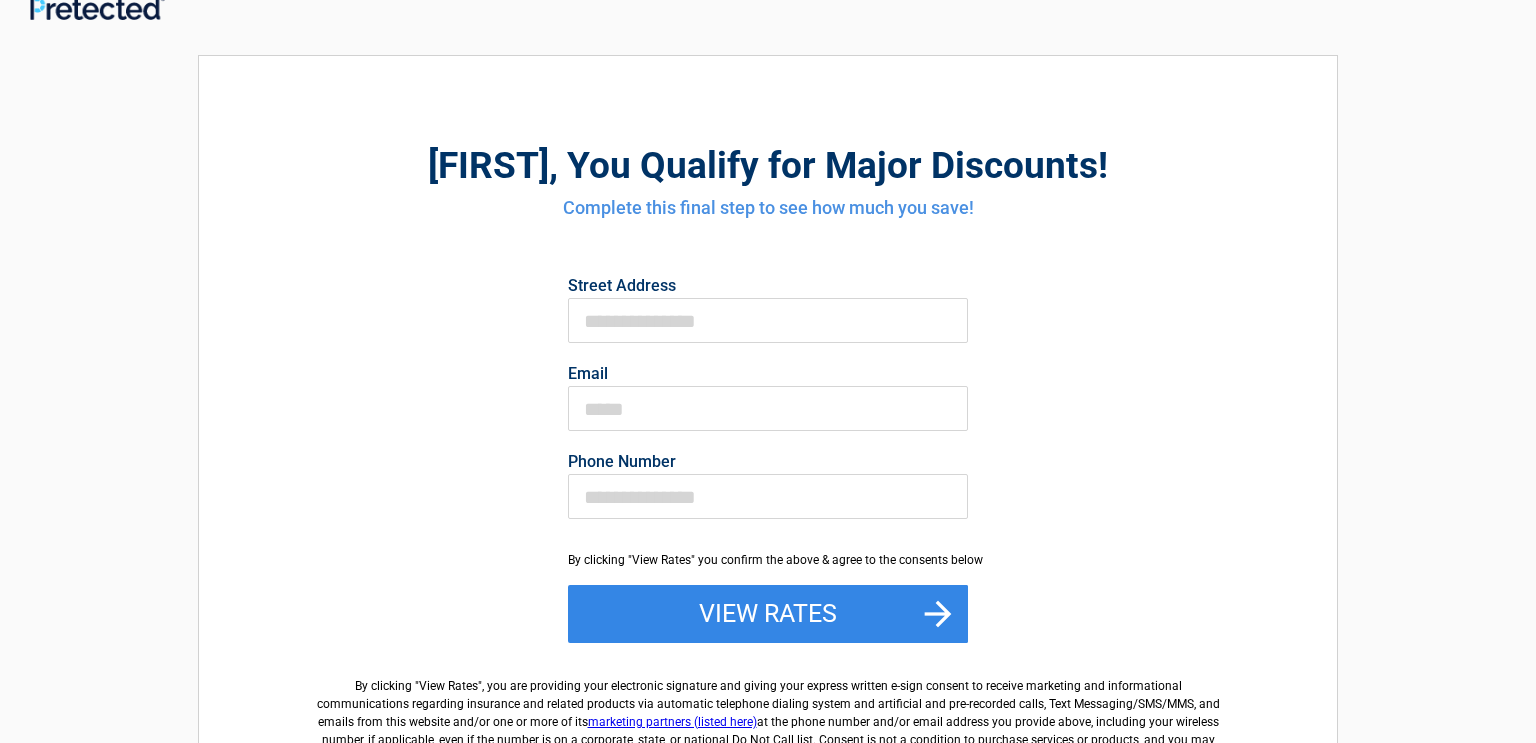scroll, scrollTop: 0, scrollLeft: 0, axis: both 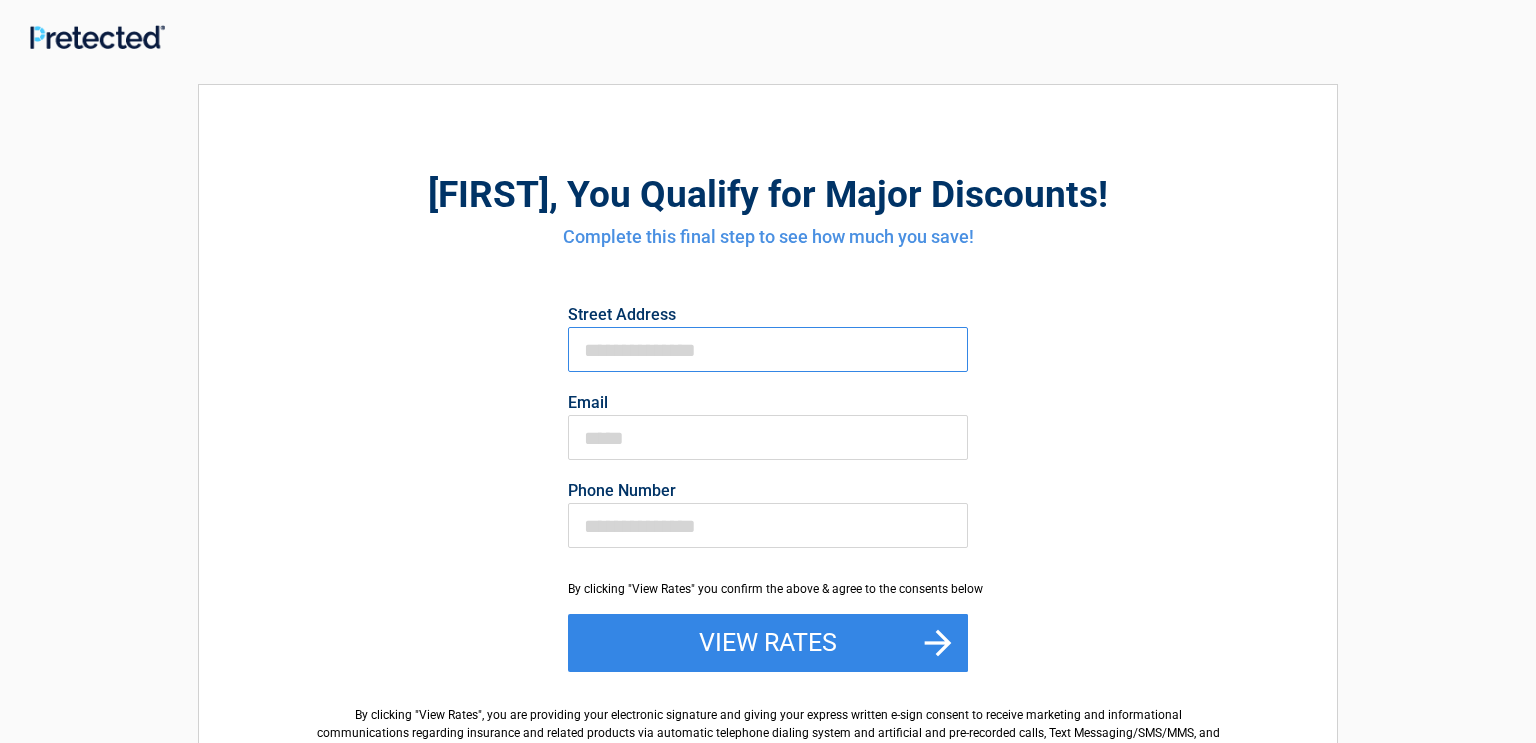click on "First Name" at bounding box center [768, 349] 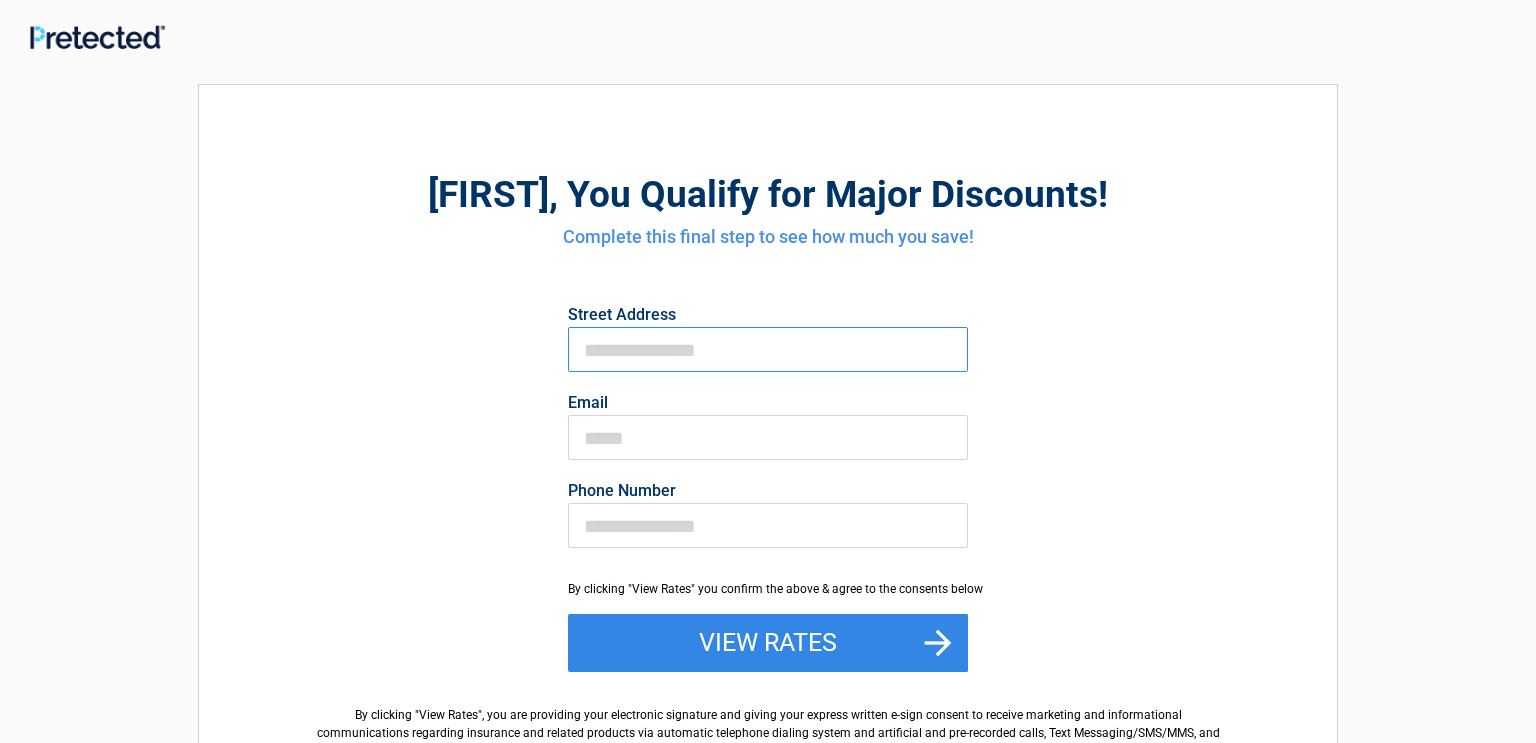 type on "**********" 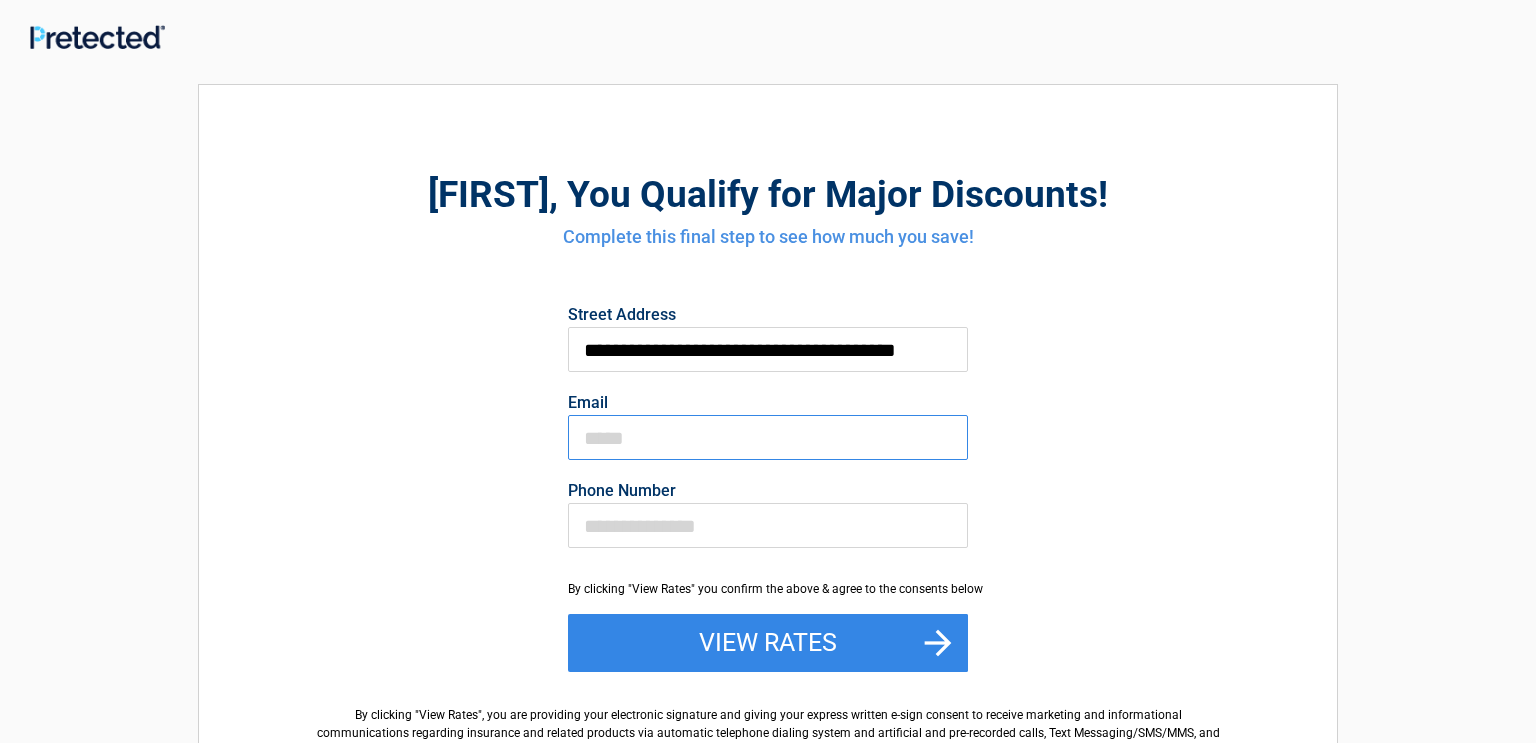 type on "**********" 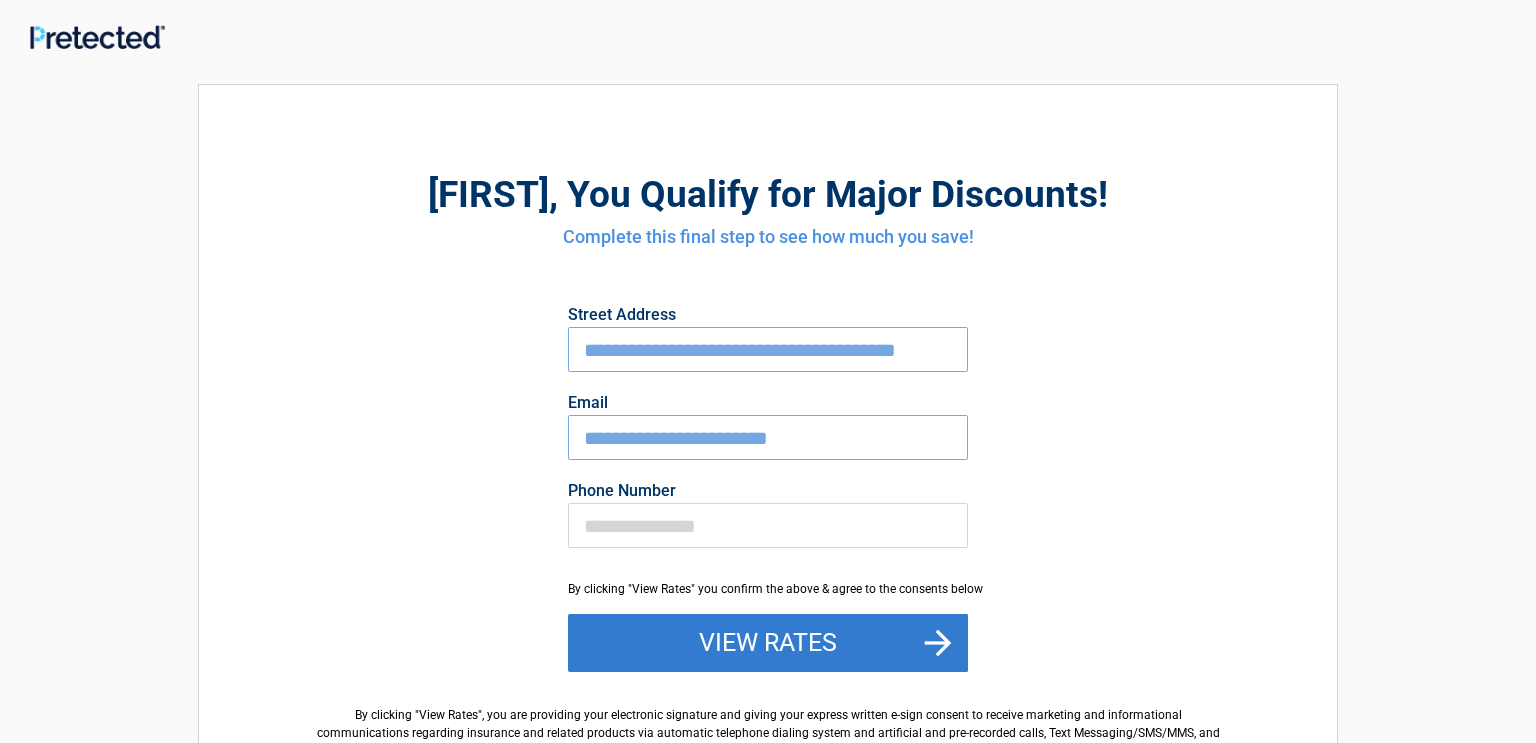 click on "View Rates" at bounding box center [768, 643] 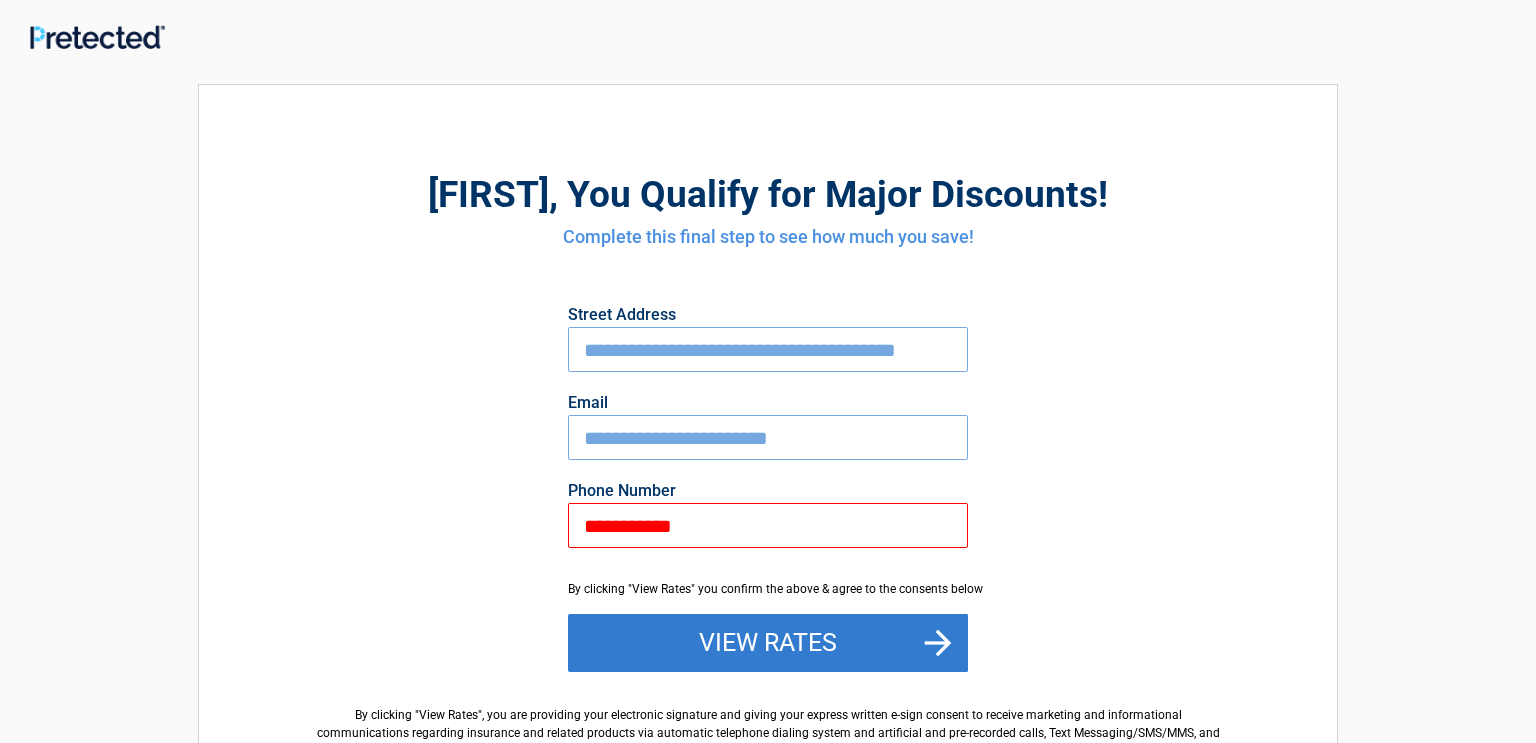 type on "**********" 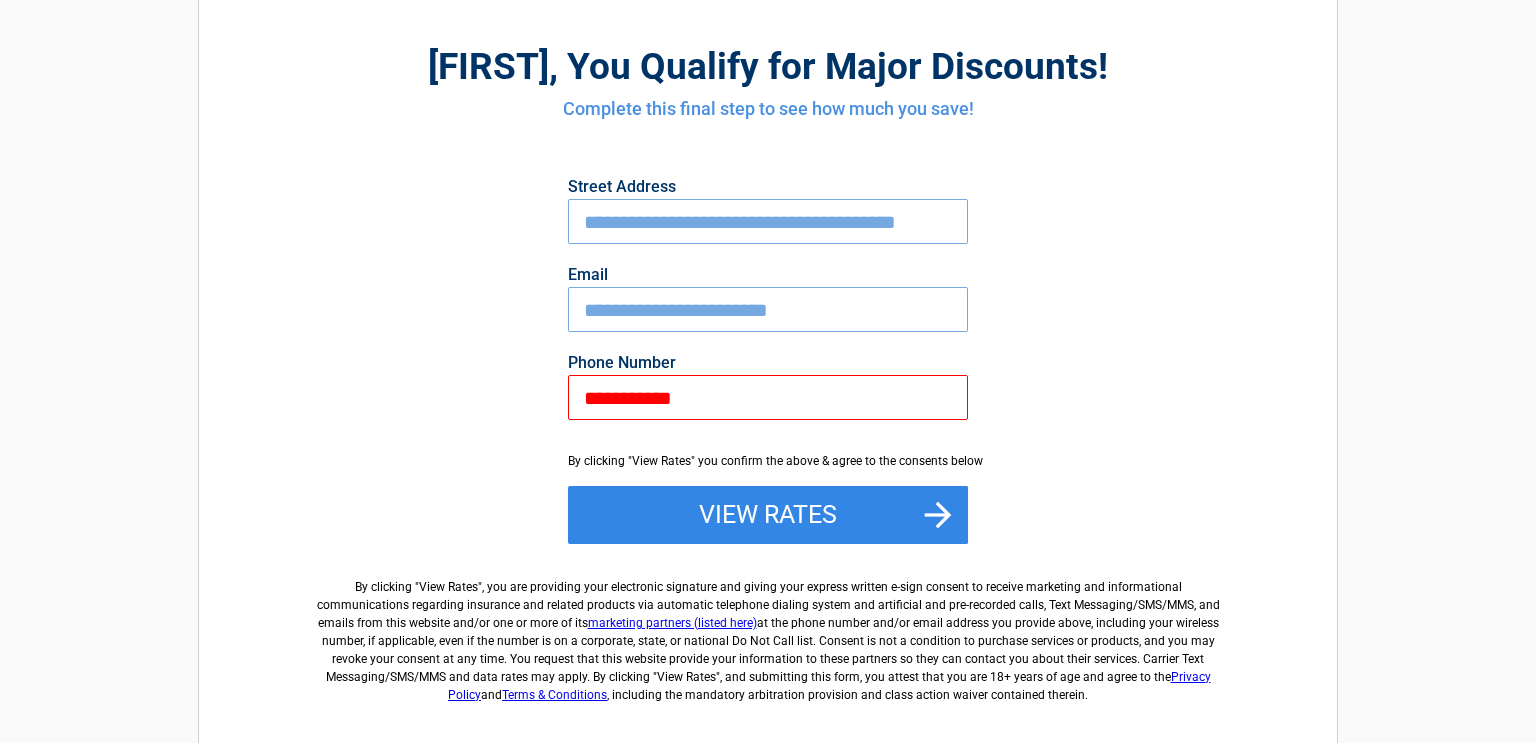 scroll, scrollTop: 144, scrollLeft: 0, axis: vertical 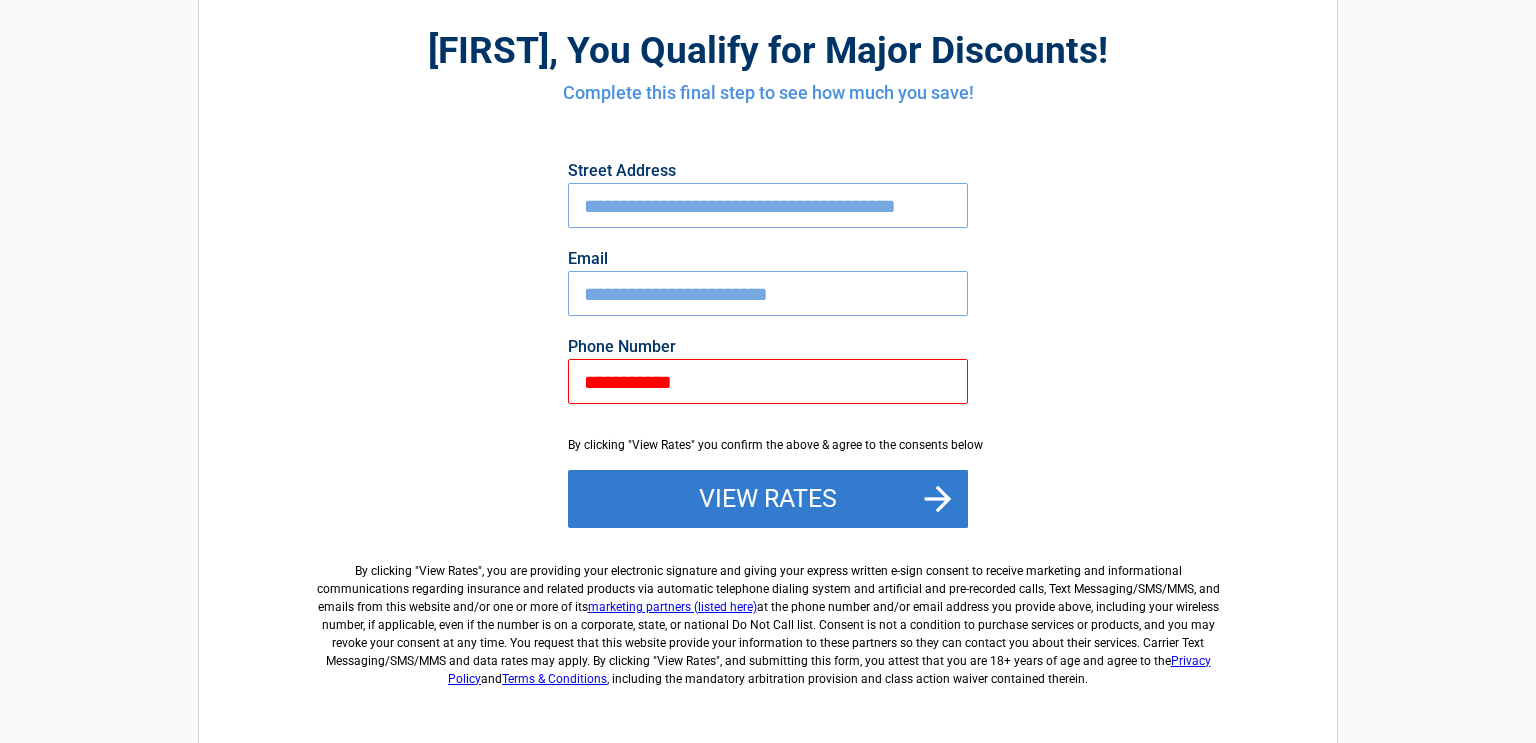 click on "View Rates" at bounding box center (768, 499) 